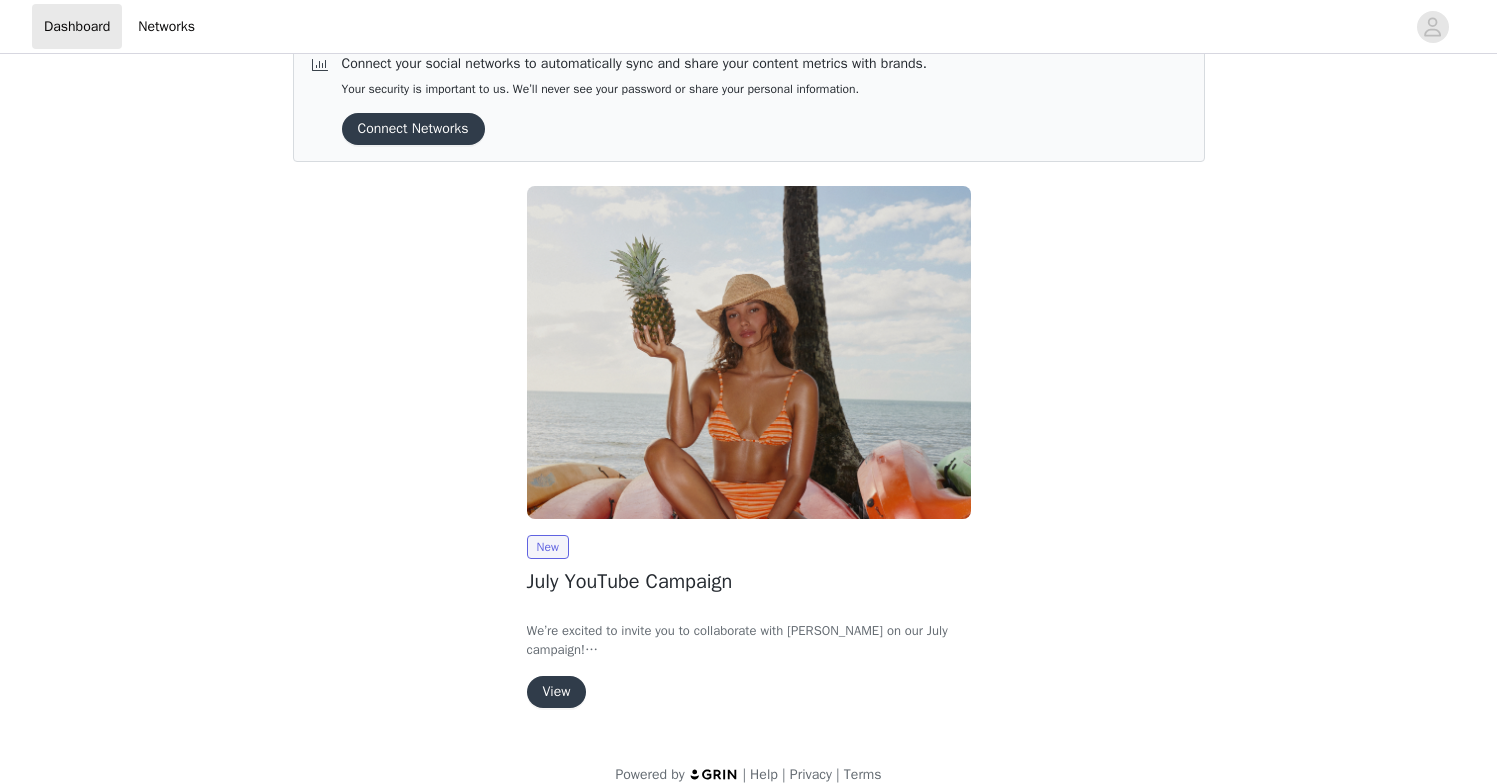 scroll, scrollTop: 63, scrollLeft: 0, axis: vertical 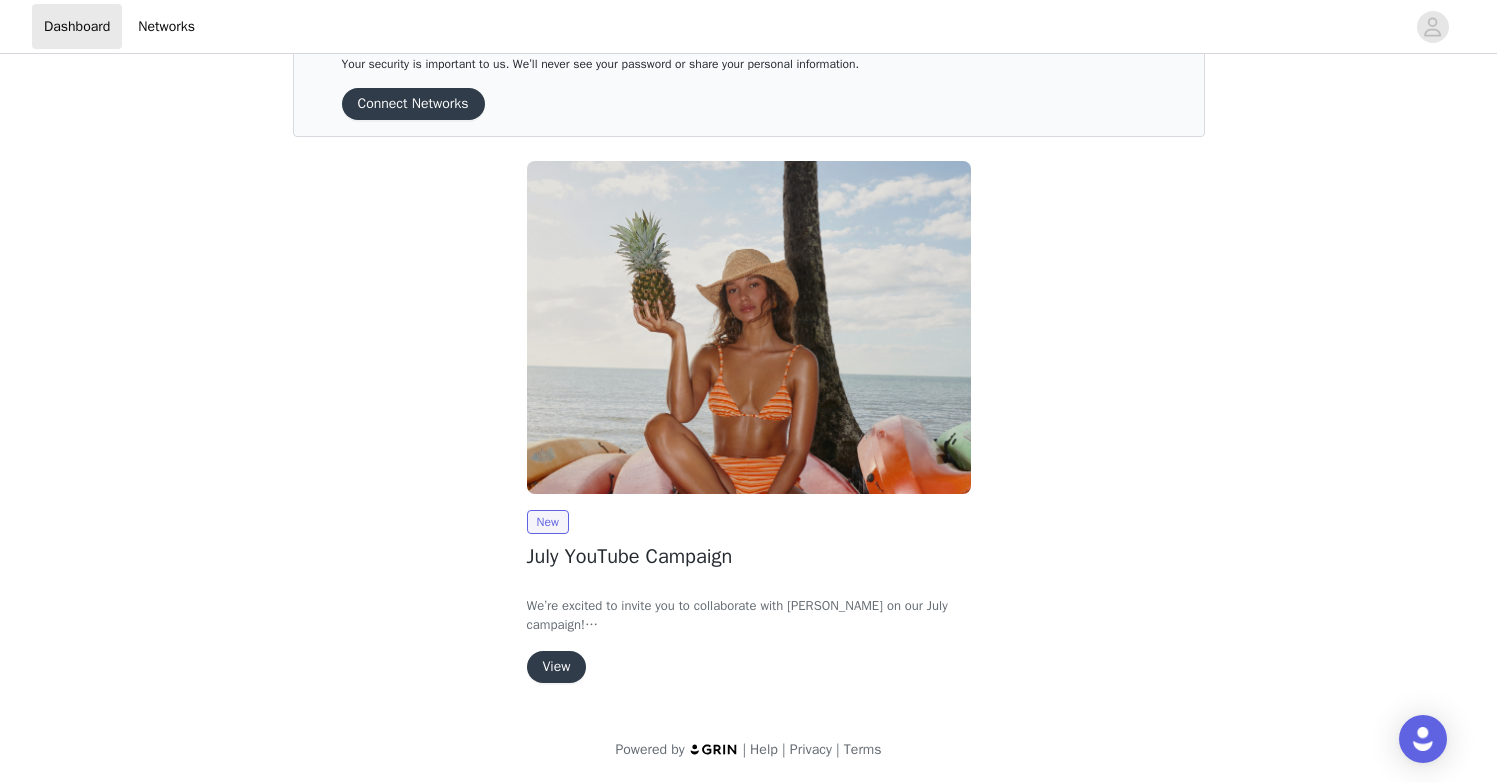 click on "View" at bounding box center [557, 667] 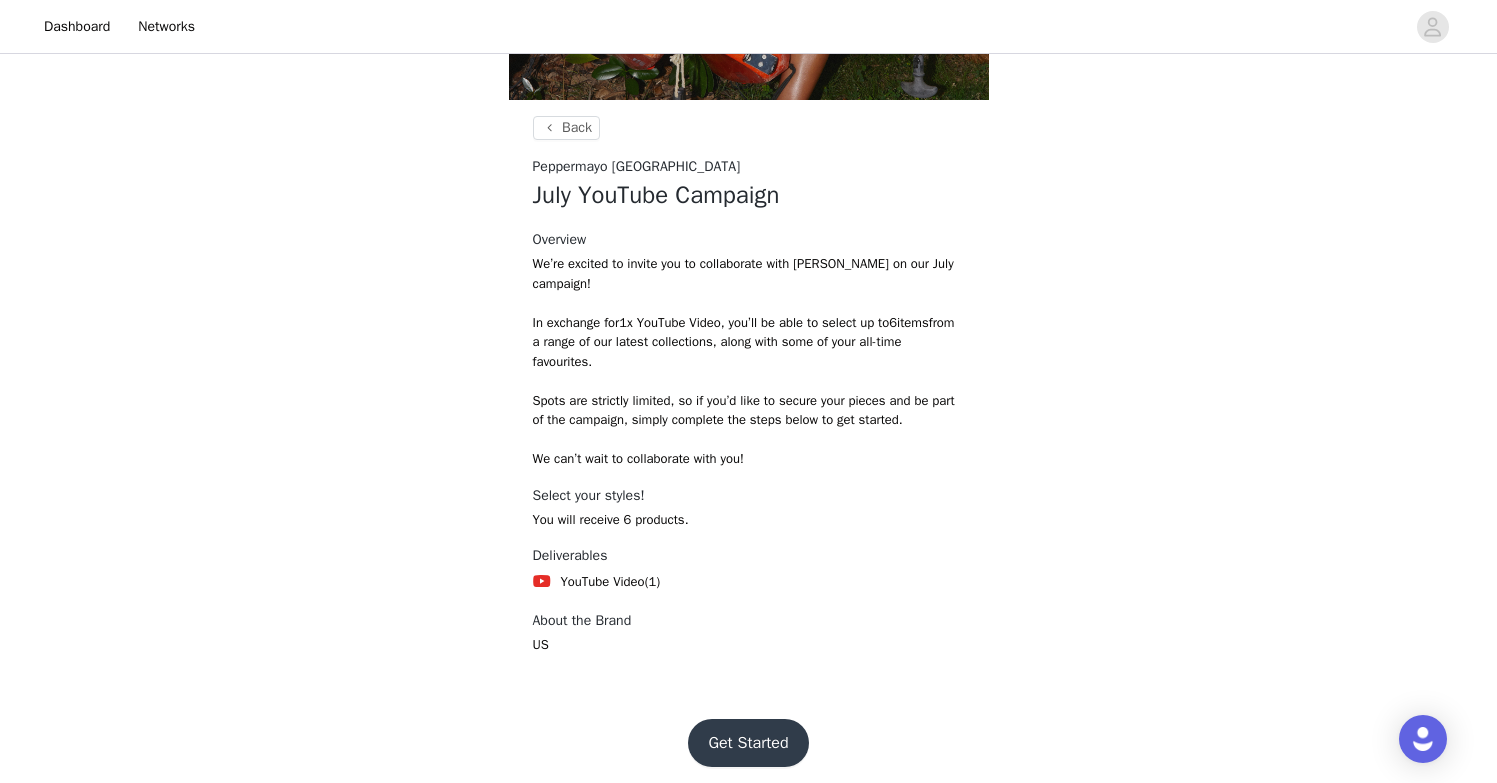 scroll, scrollTop: 685, scrollLeft: 0, axis: vertical 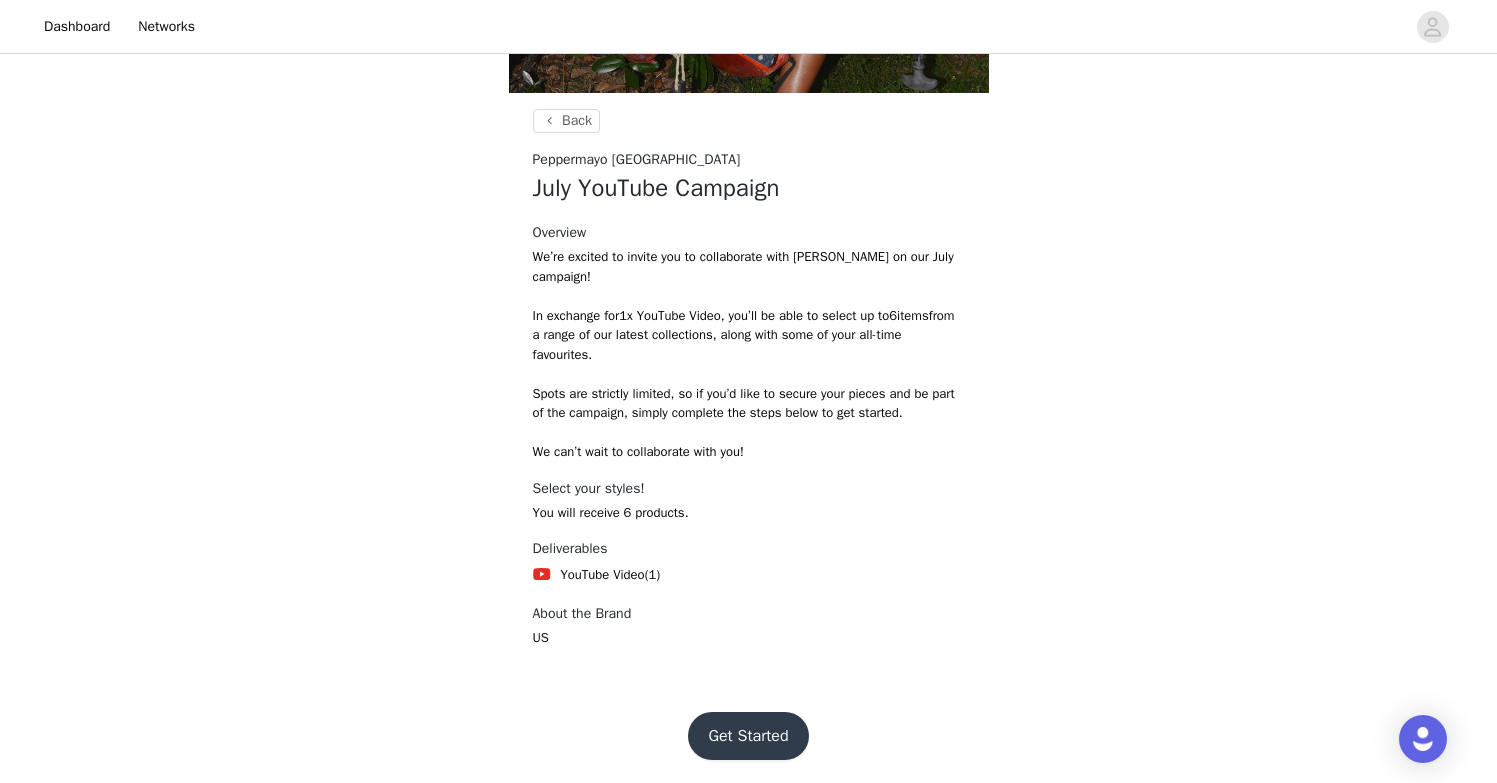 click on "Get Started" at bounding box center [748, 736] 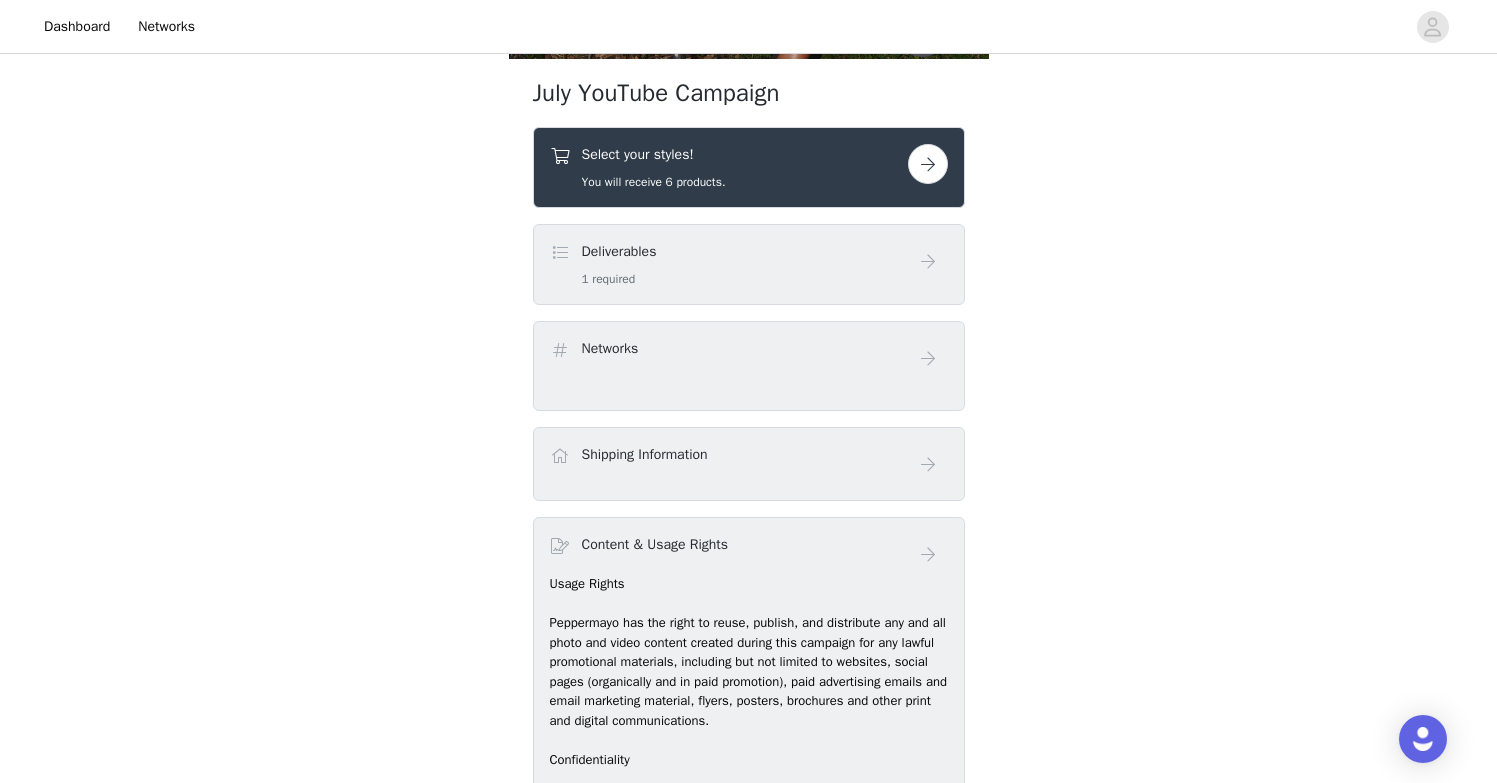 scroll, scrollTop: 725, scrollLeft: 0, axis: vertical 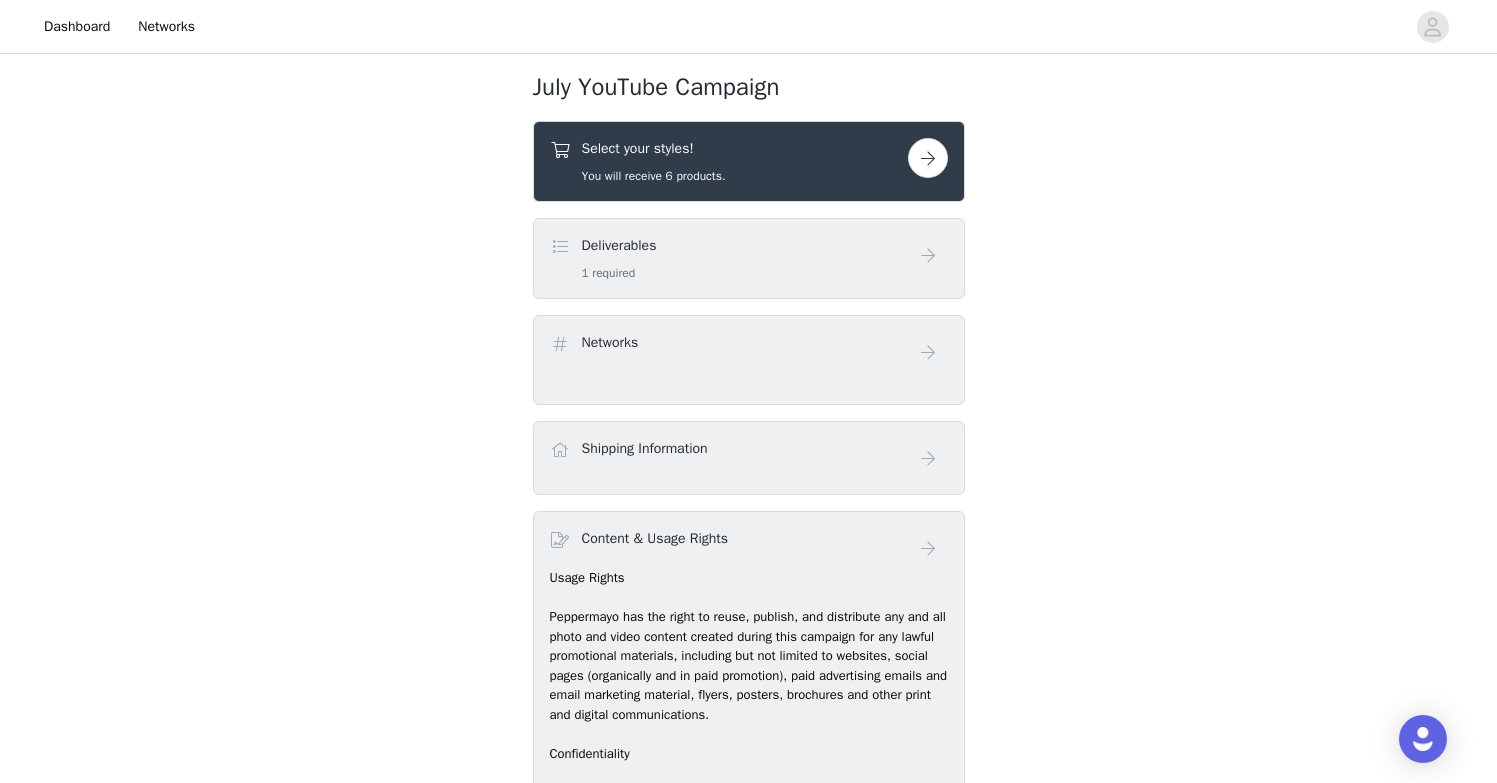 click at bounding box center (928, 255) 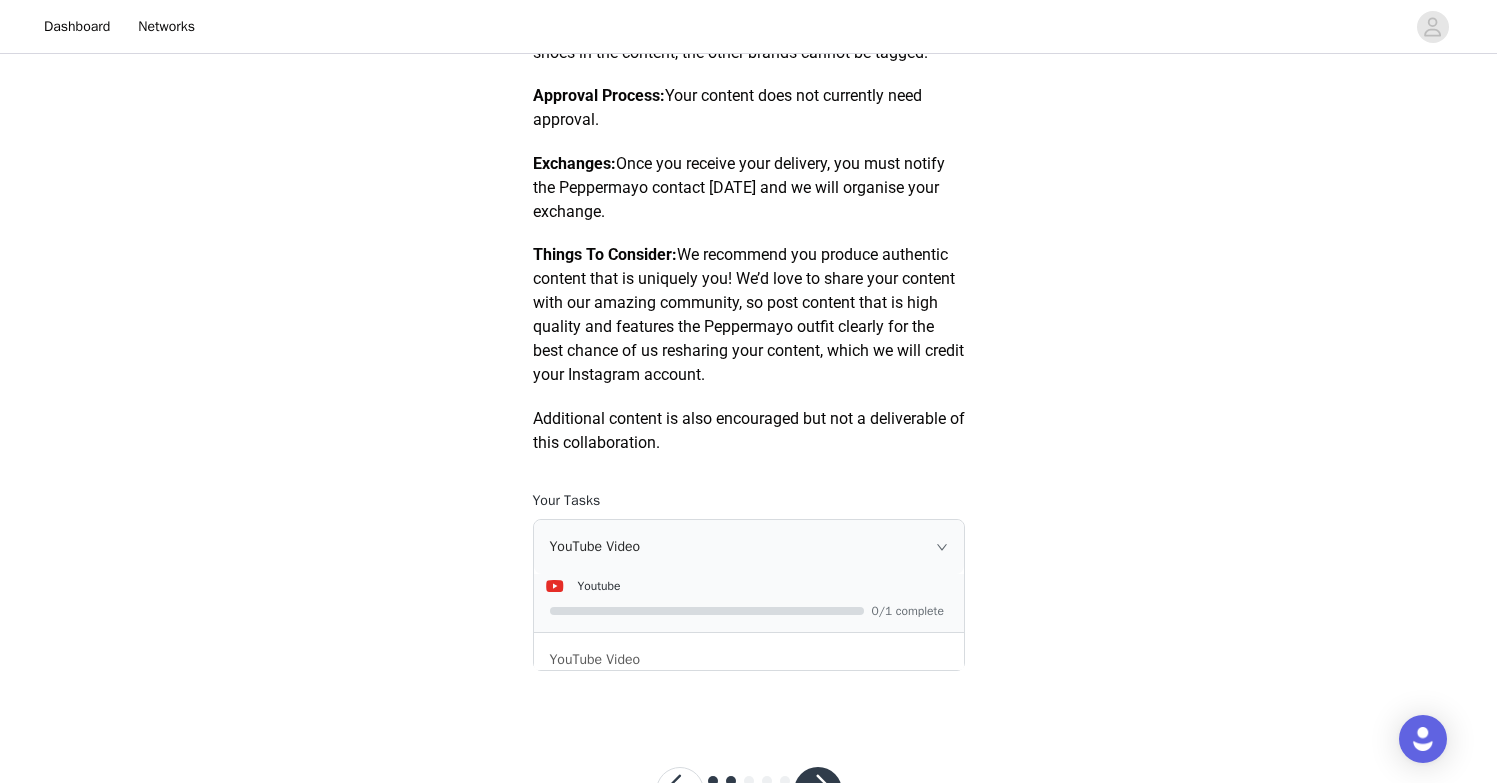 scroll, scrollTop: 734, scrollLeft: 0, axis: vertical 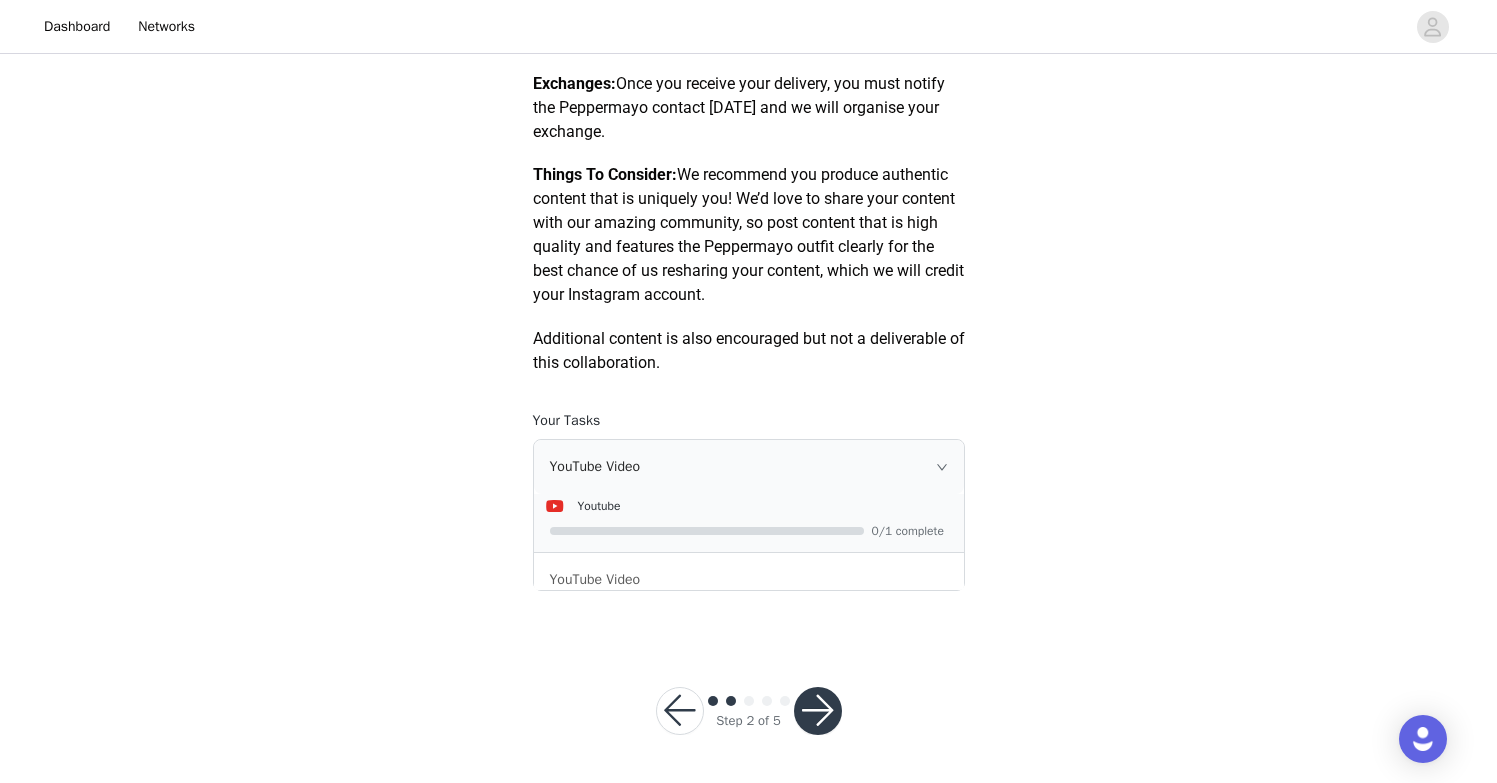 click at bounding box center [818, 711] 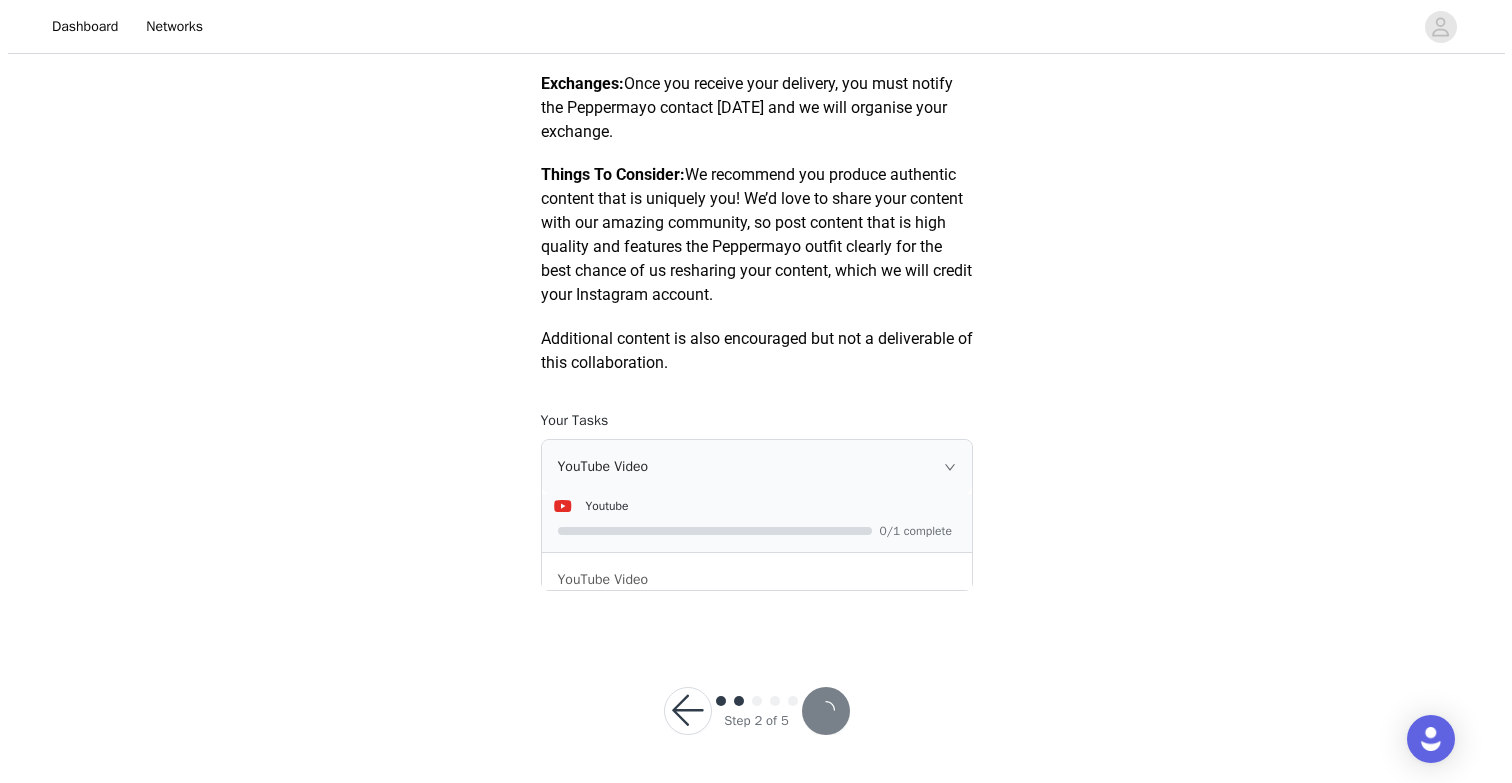 scroll, scrollTop: 0, scrollLeft: 0, axis: both 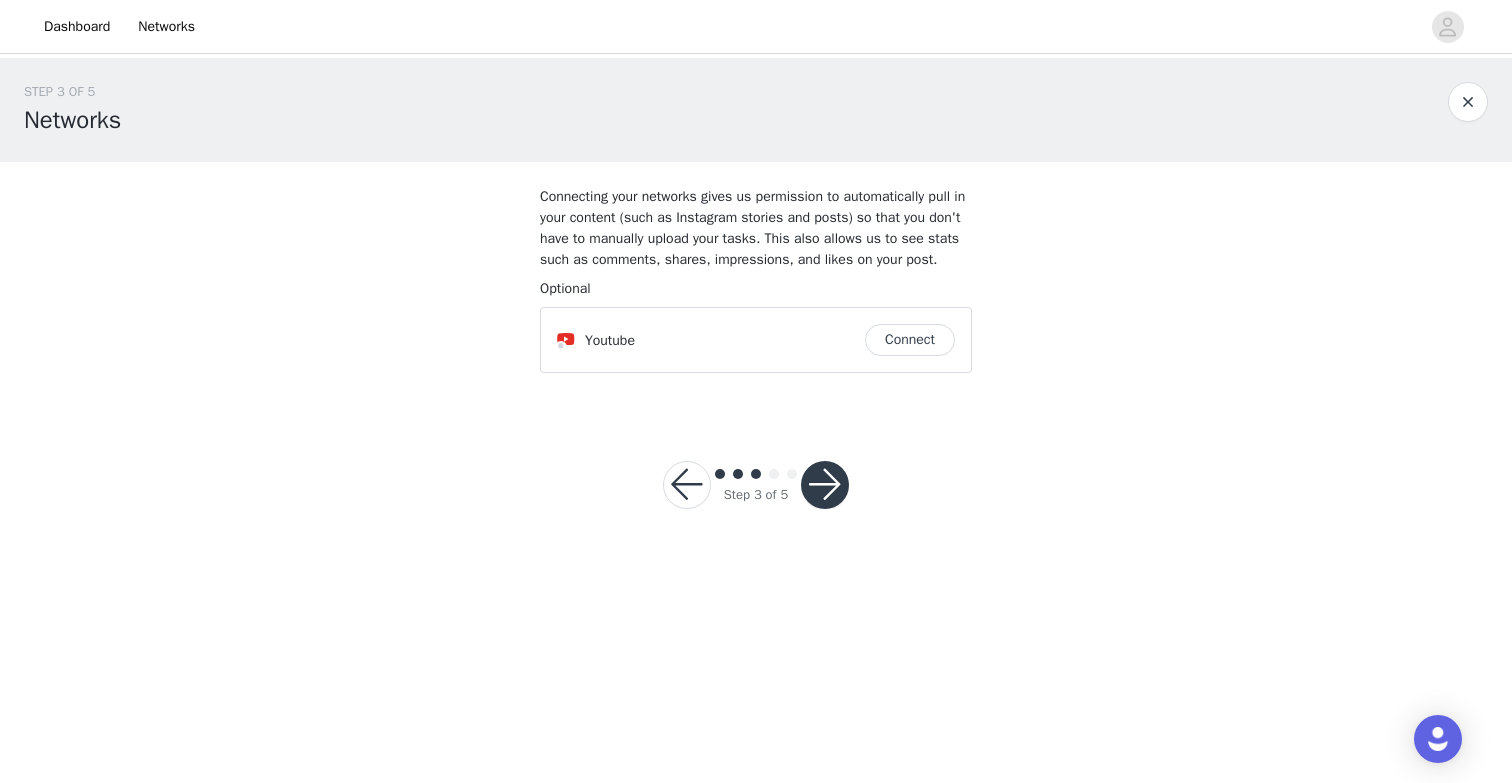 click at bounding box center [687, 485] 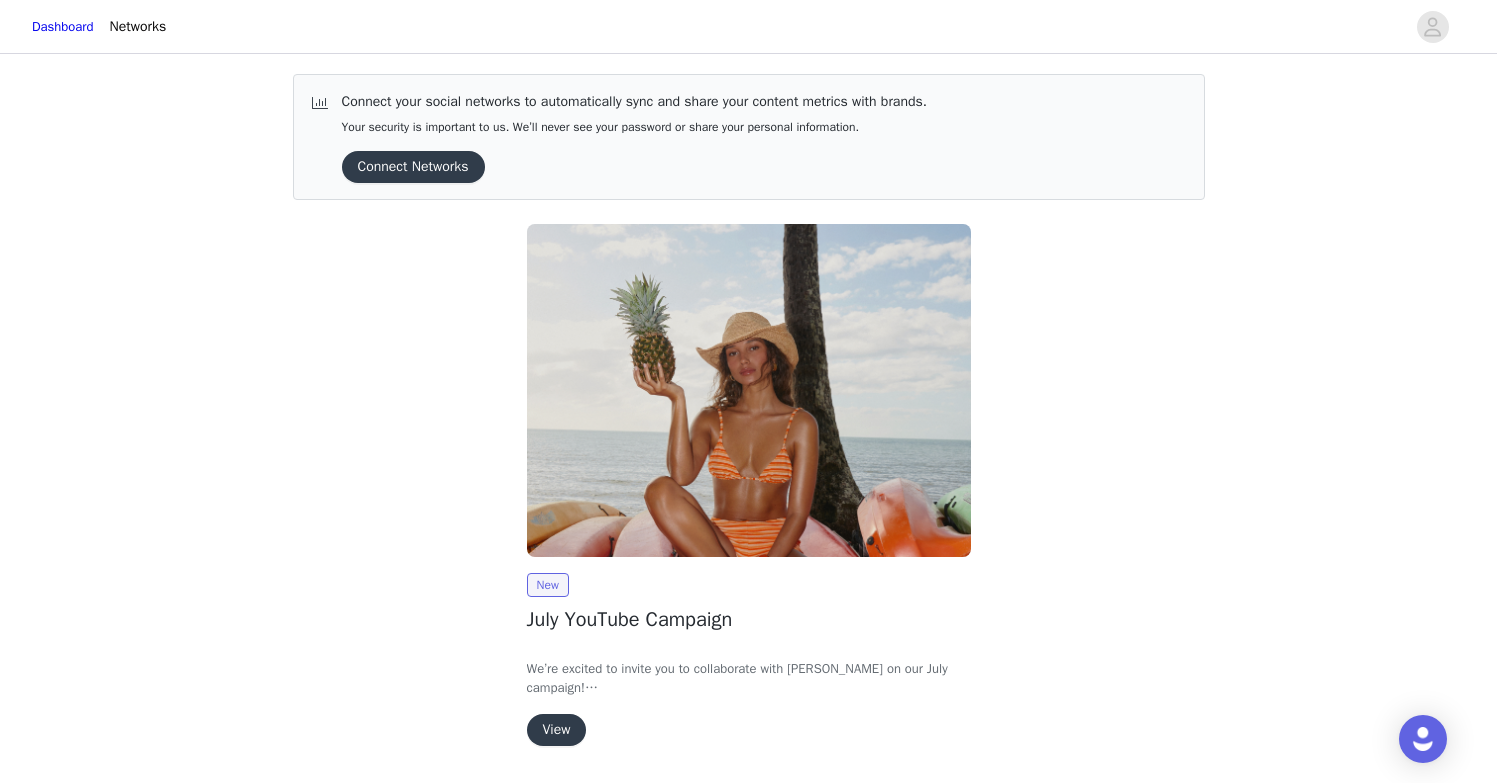 scroll, scrollTop: 63, scrollLeft: 0, axis: vertical 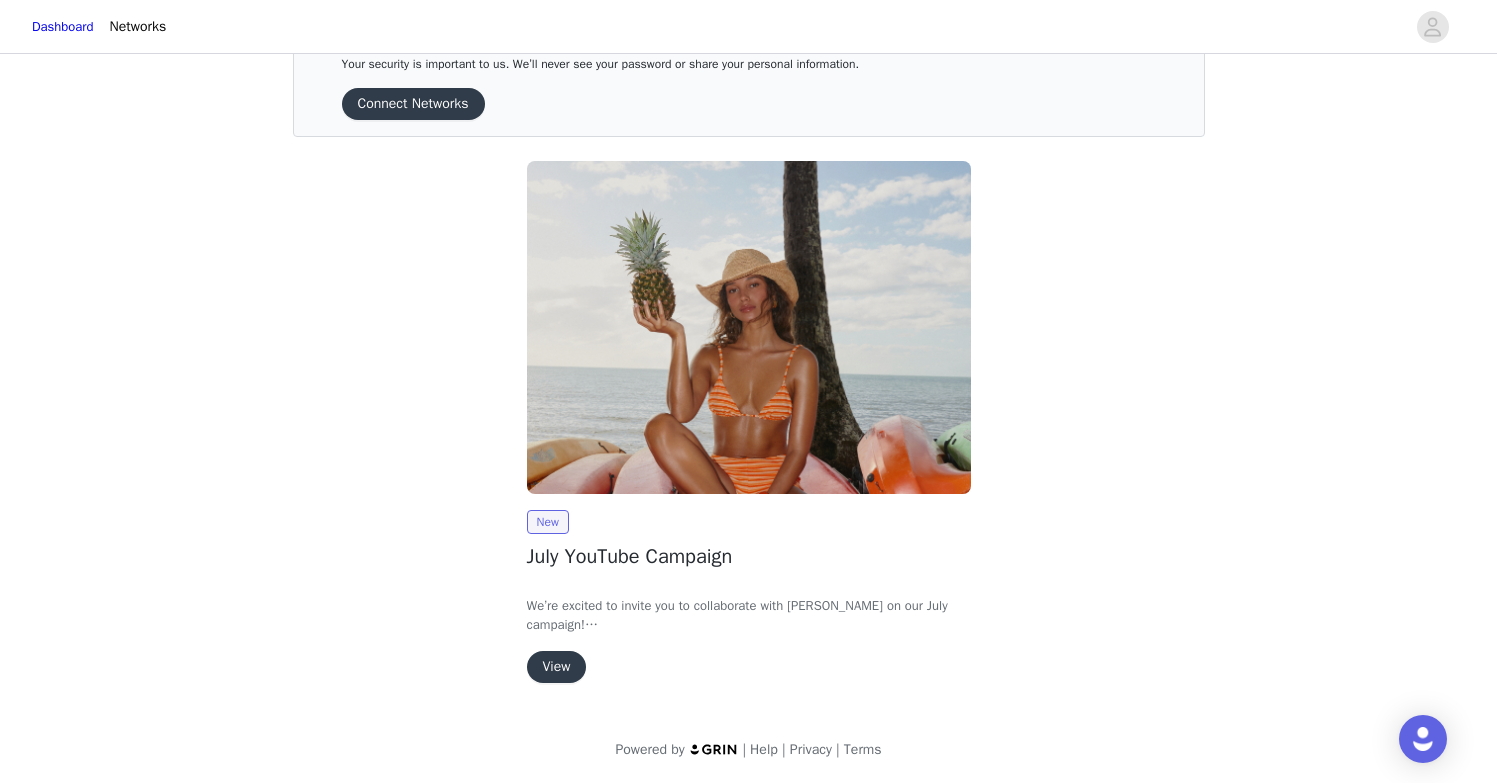 click on "View" at bounding box center (557, 667) 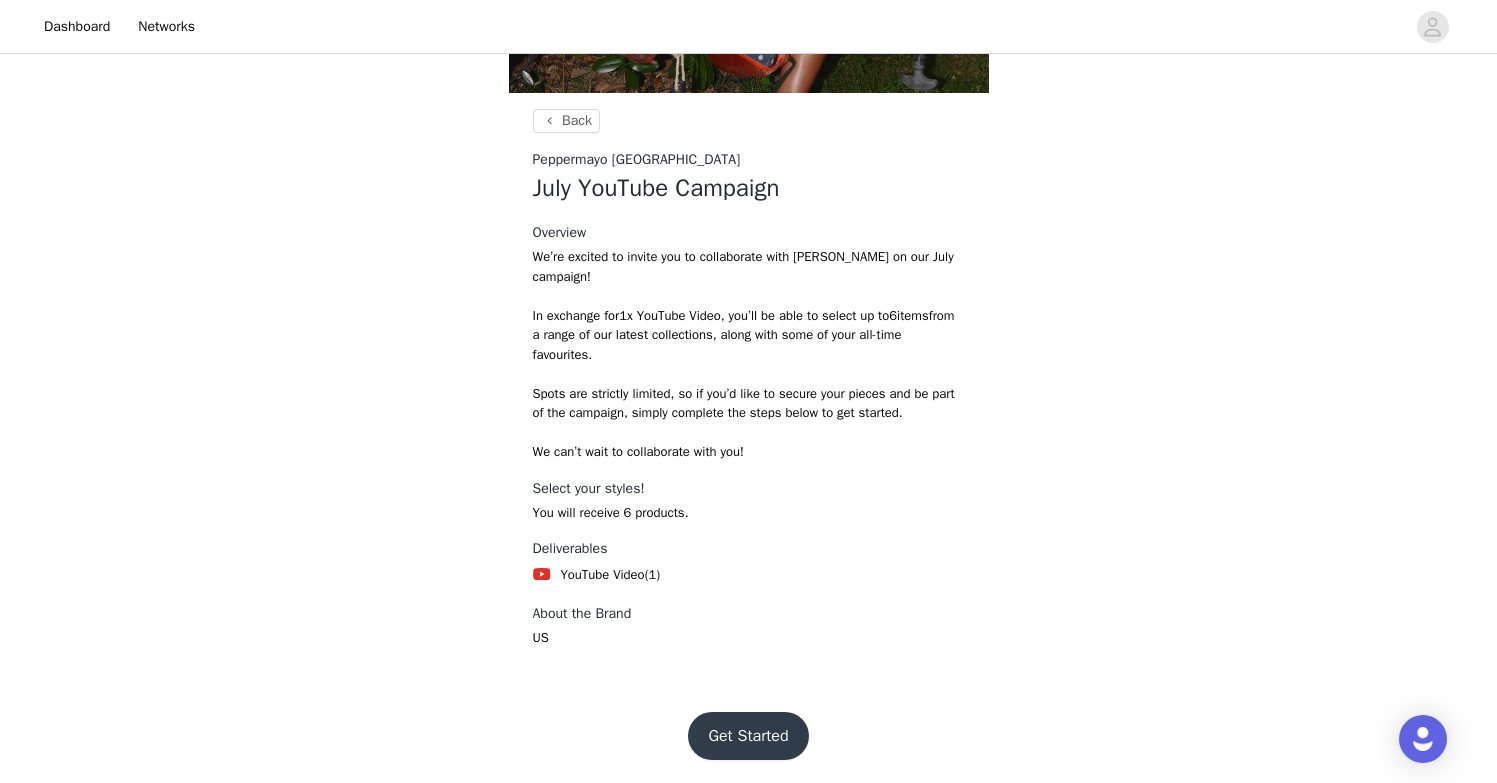 click on "Get Started" at bounding box center [748, 736] 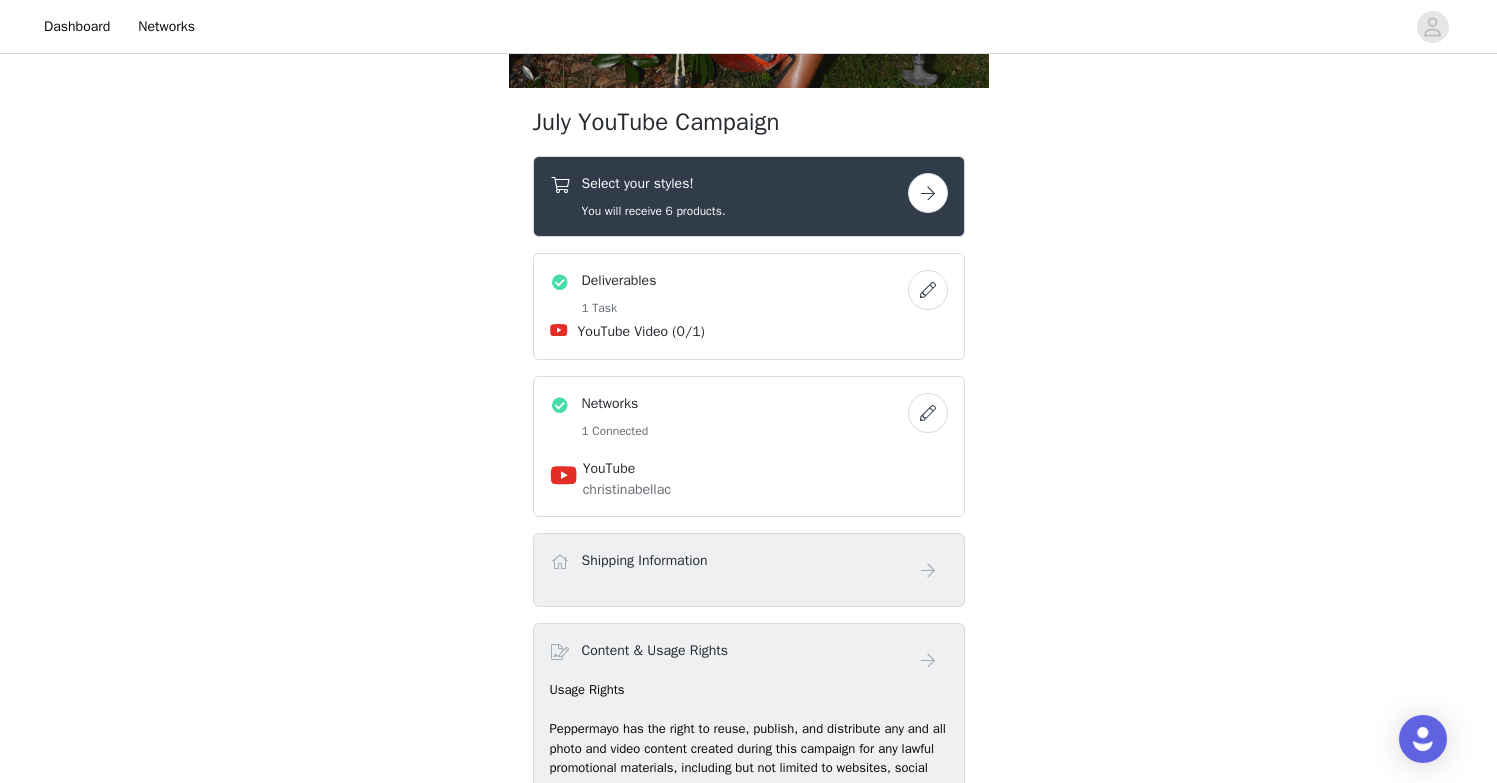 scroll, scrollTop: 678, scrollLeft: 0, axis: vertical 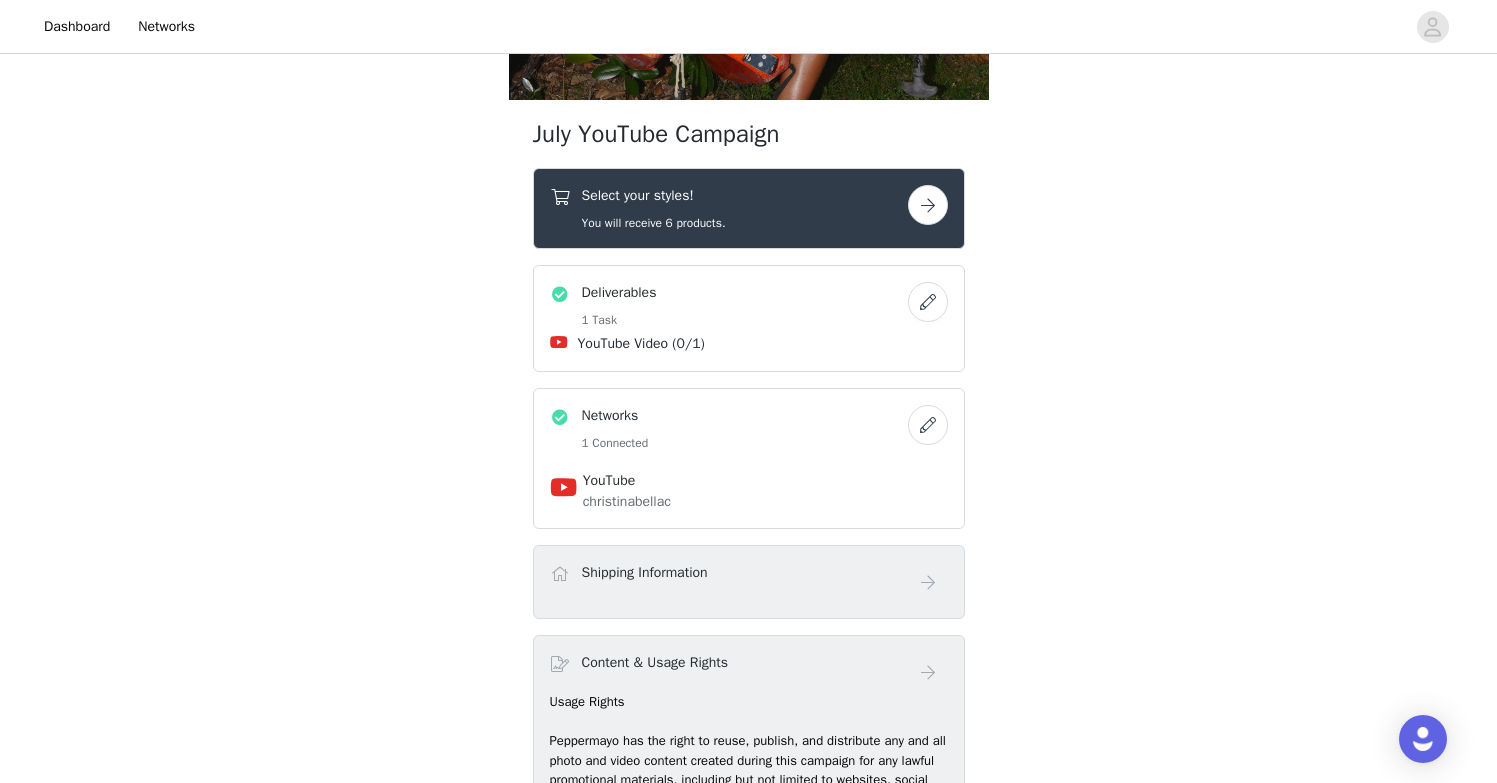 click at bounding box center (928, 205) 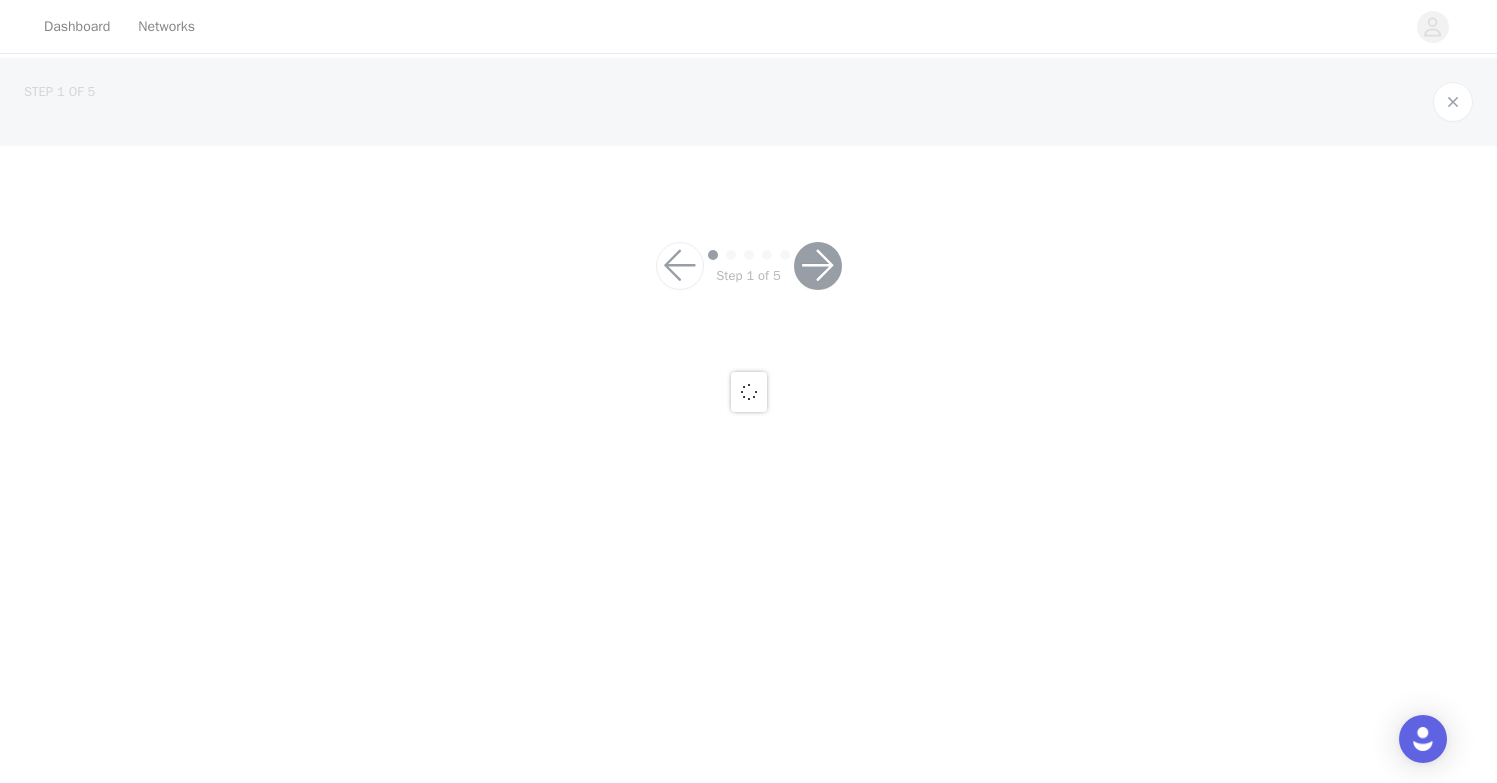scroll, scrollTop: 0, scrollLeft: 0, axis: both 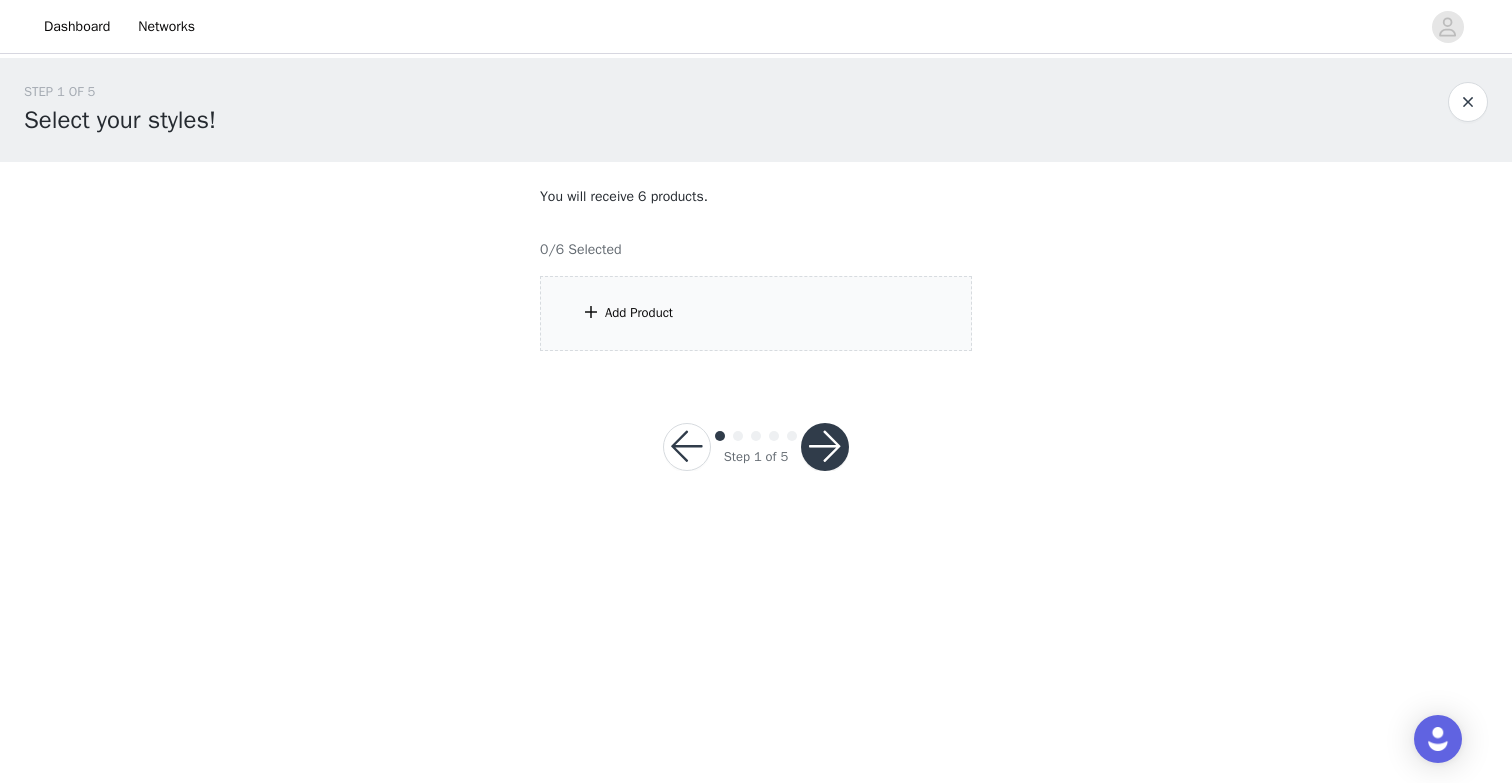 click at bounding box center (825, 447) 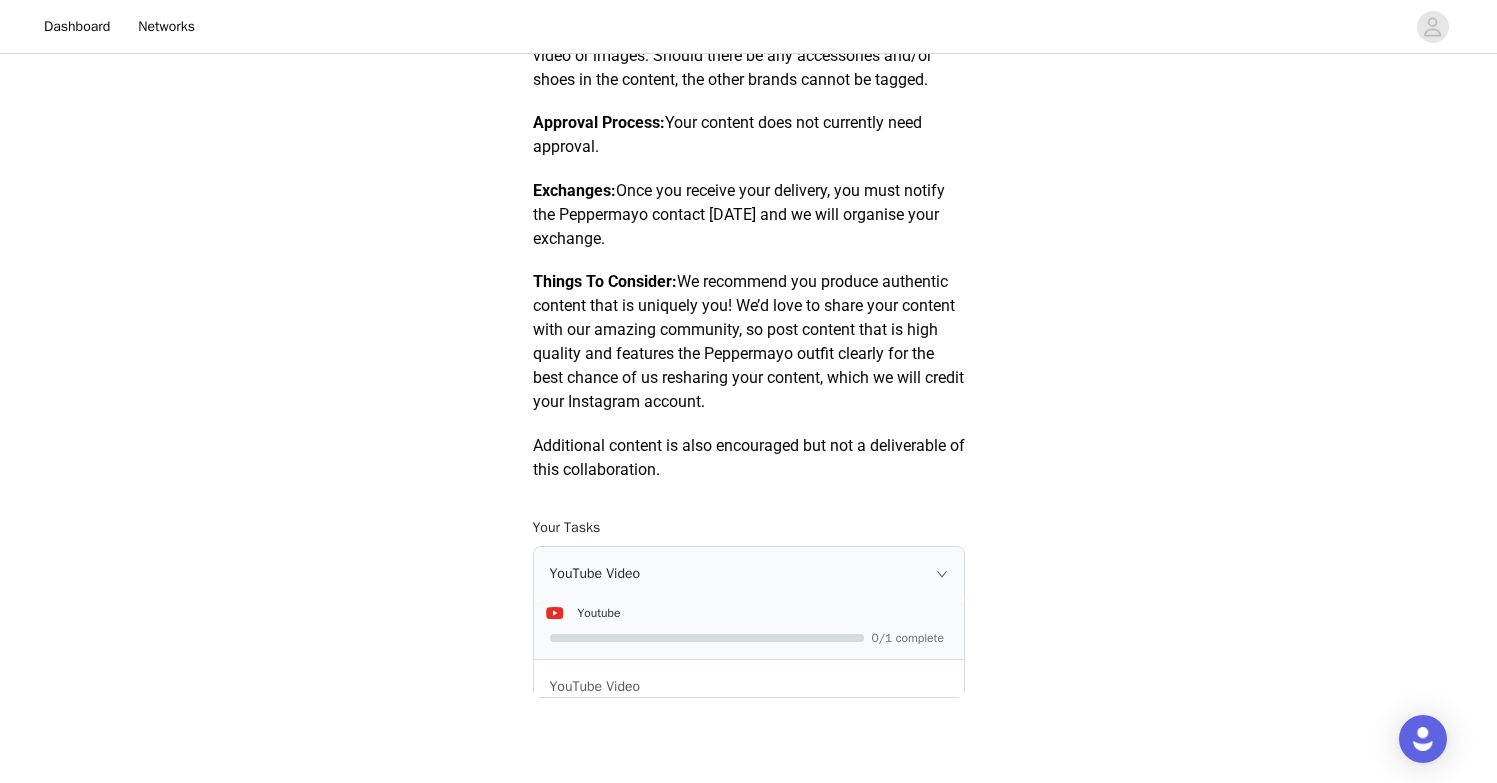 scroll, scrollTop: 734, scrollLeft: 0, axis: vertical 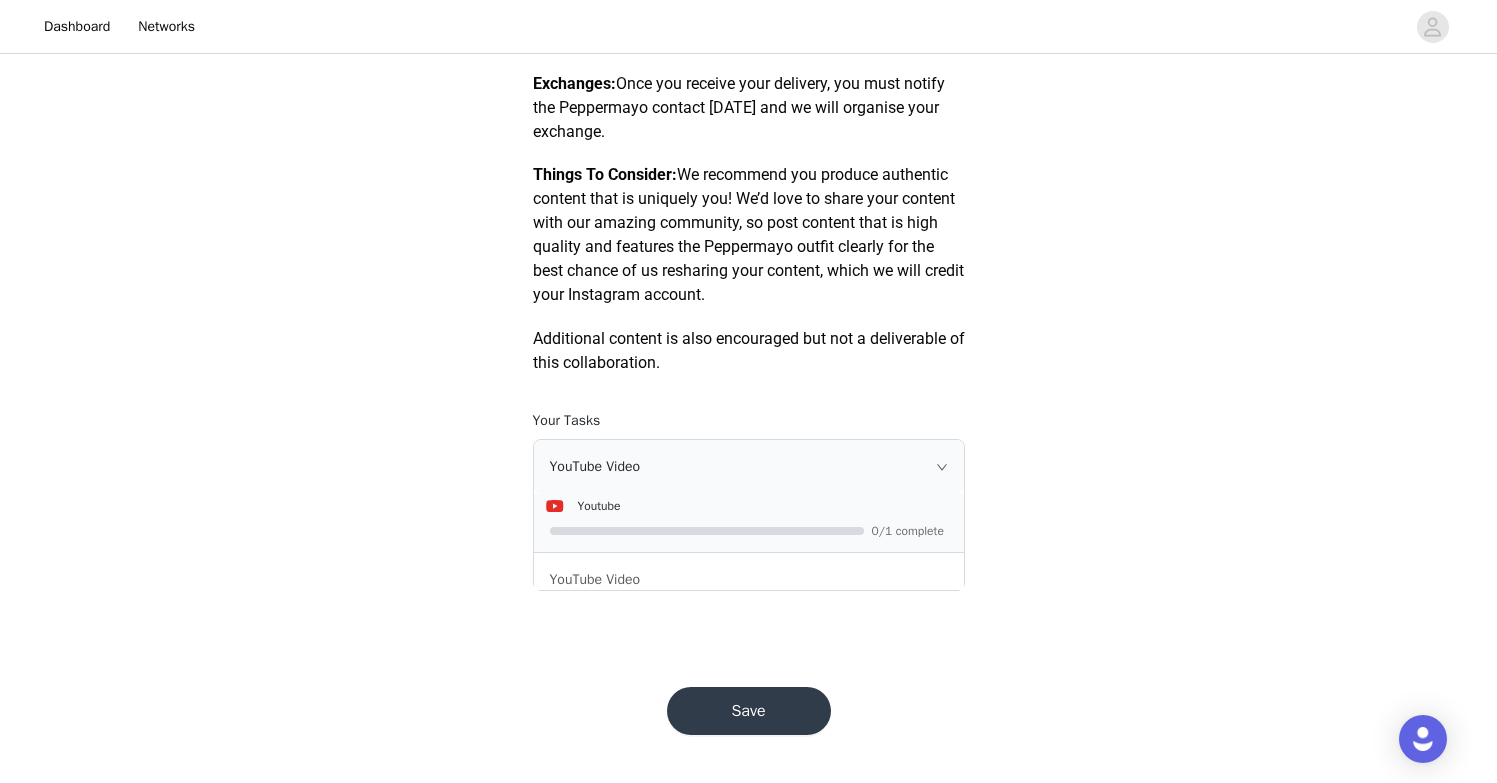 click on "Save" at bounding box center (749, 711) 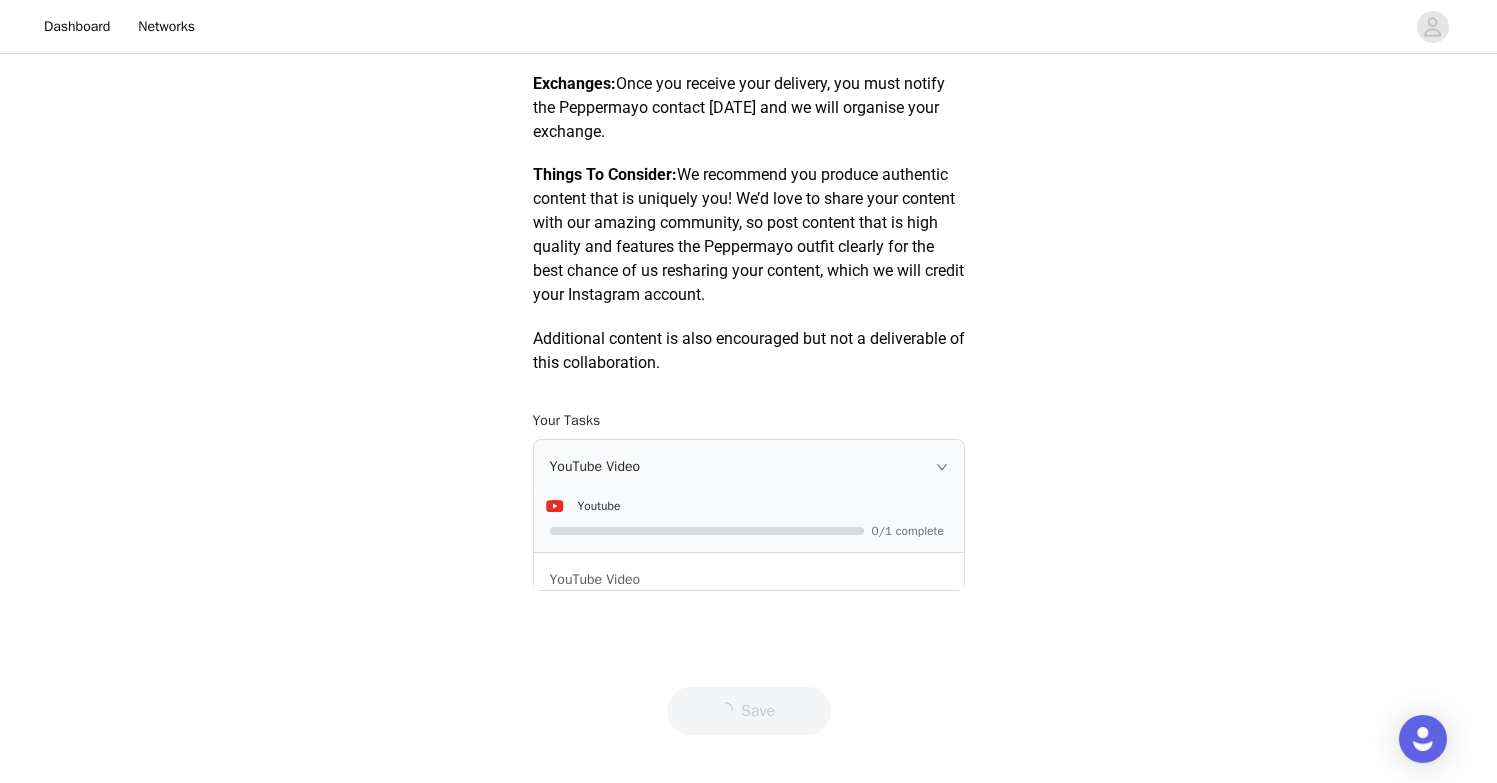 scroll, scrollTop: 0, scrollLeft: 0, axis: both 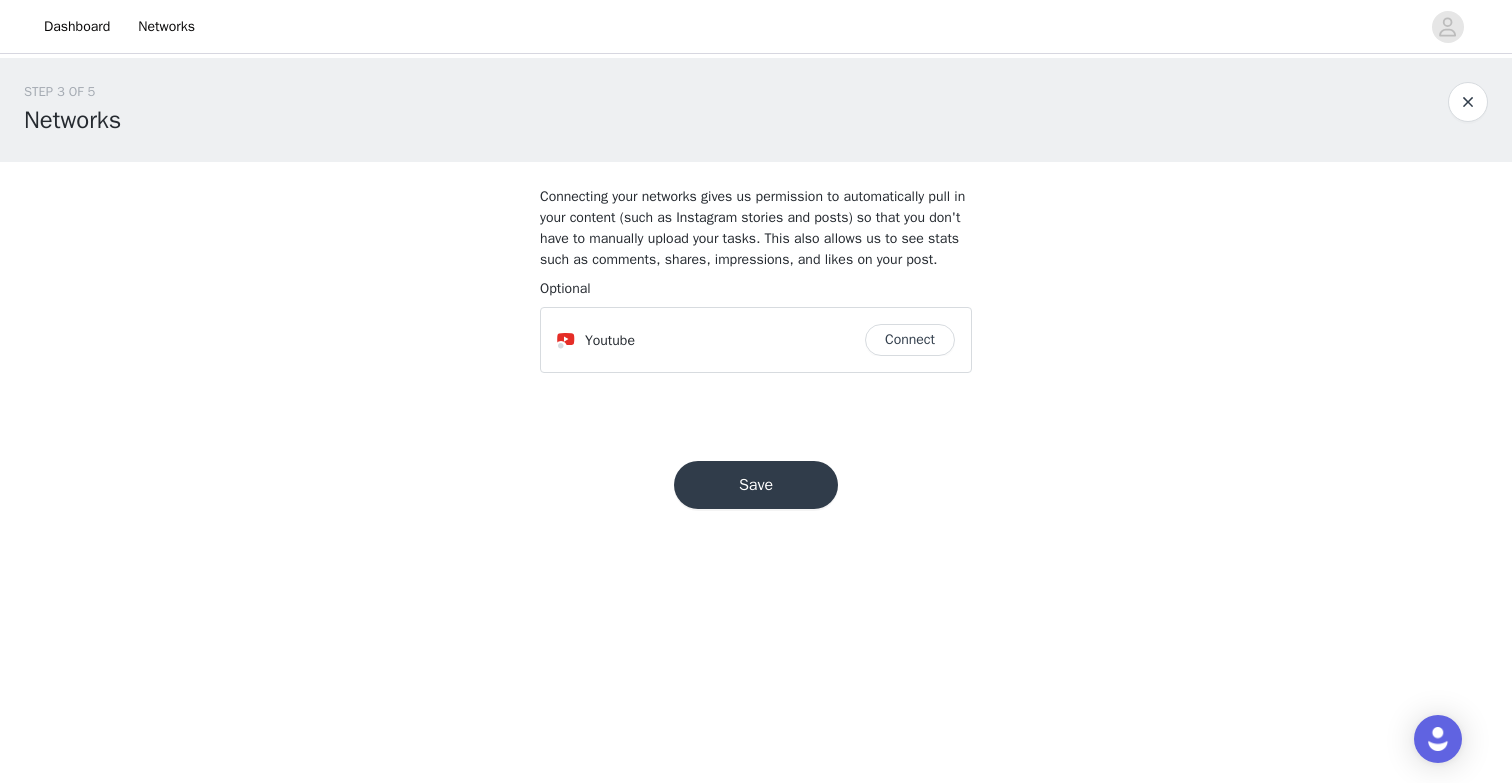 click on "Save" at bounding box center [756, 485] 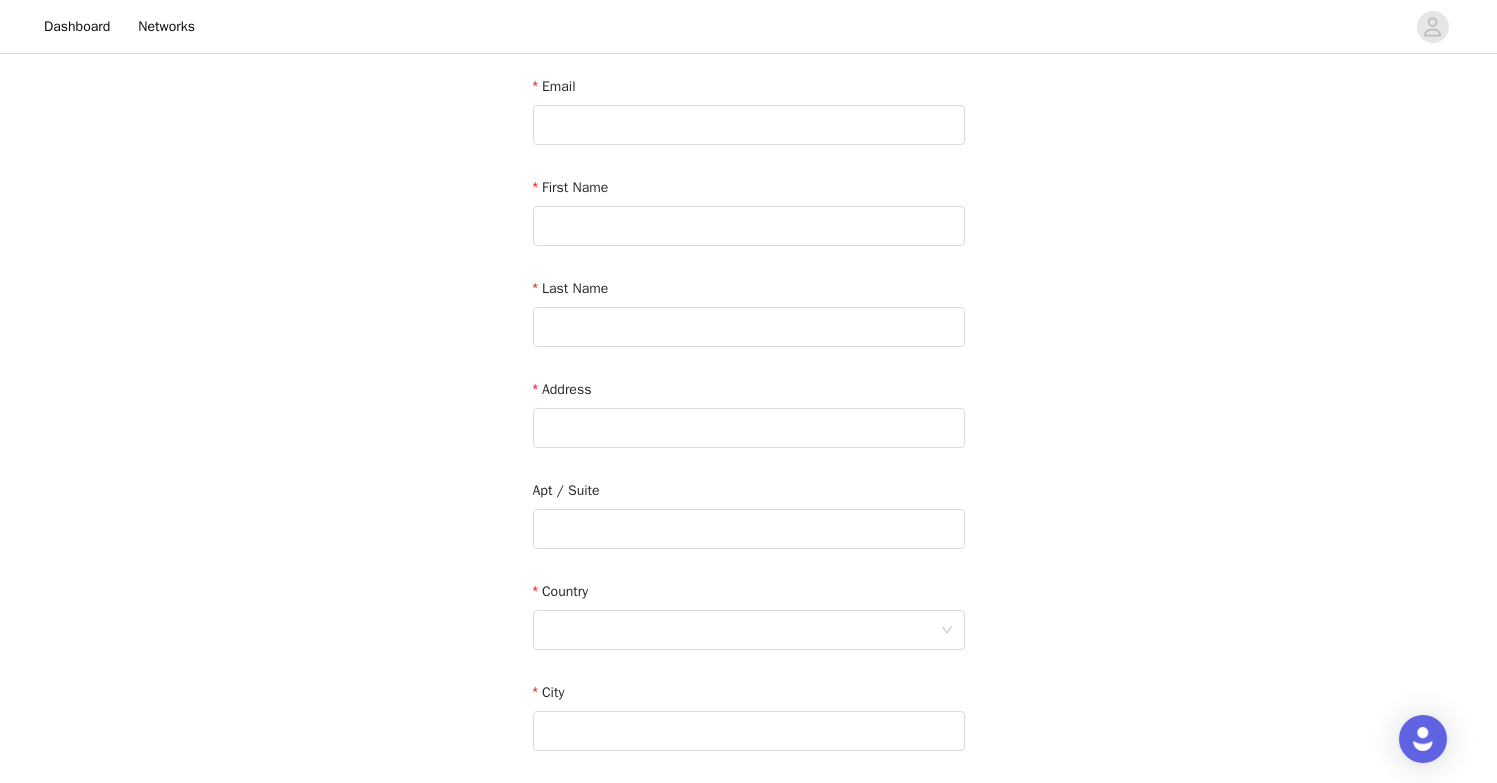 scroll, scrollTop: 0, scrollLeft: 0, axis: both 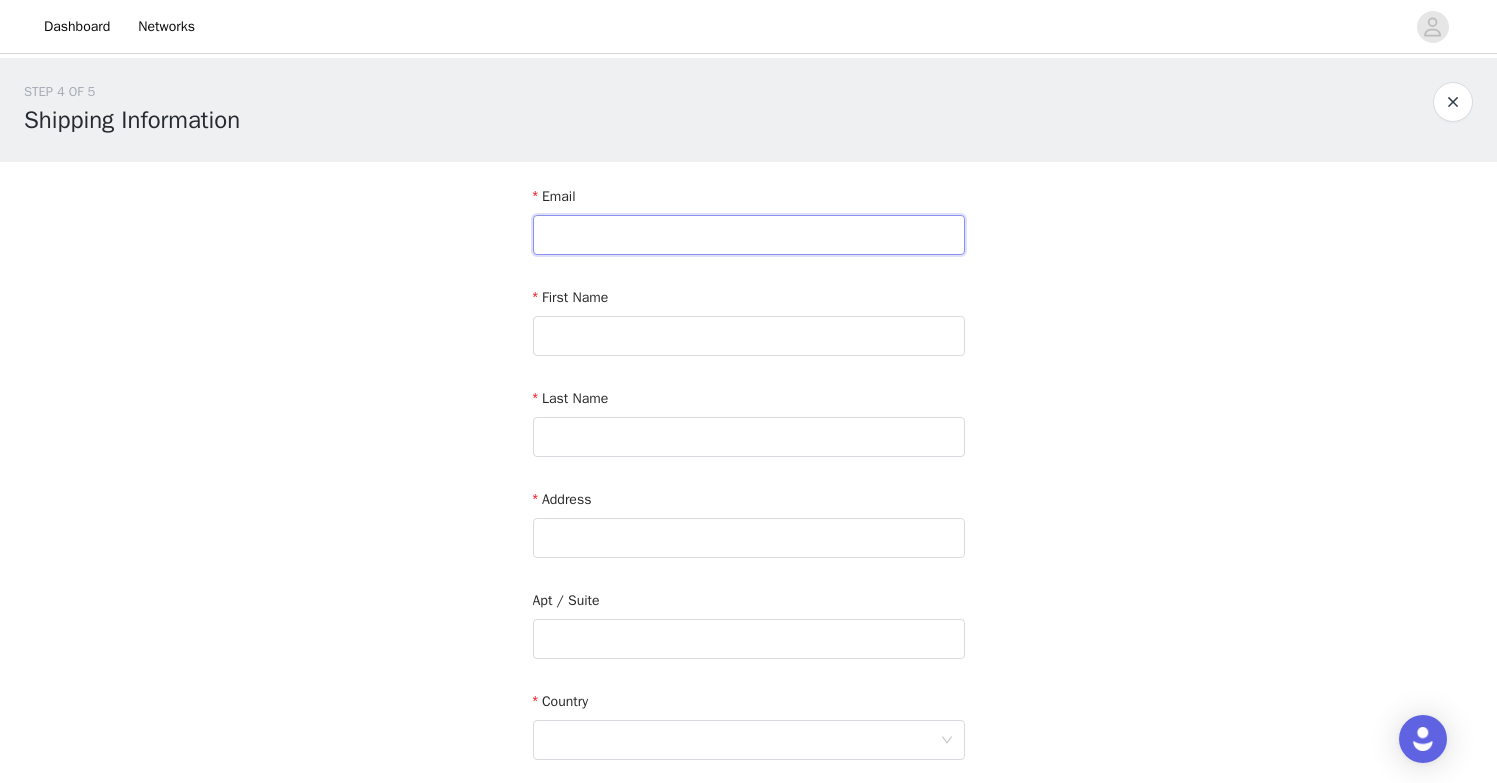 click at bounding box center [749, 235] 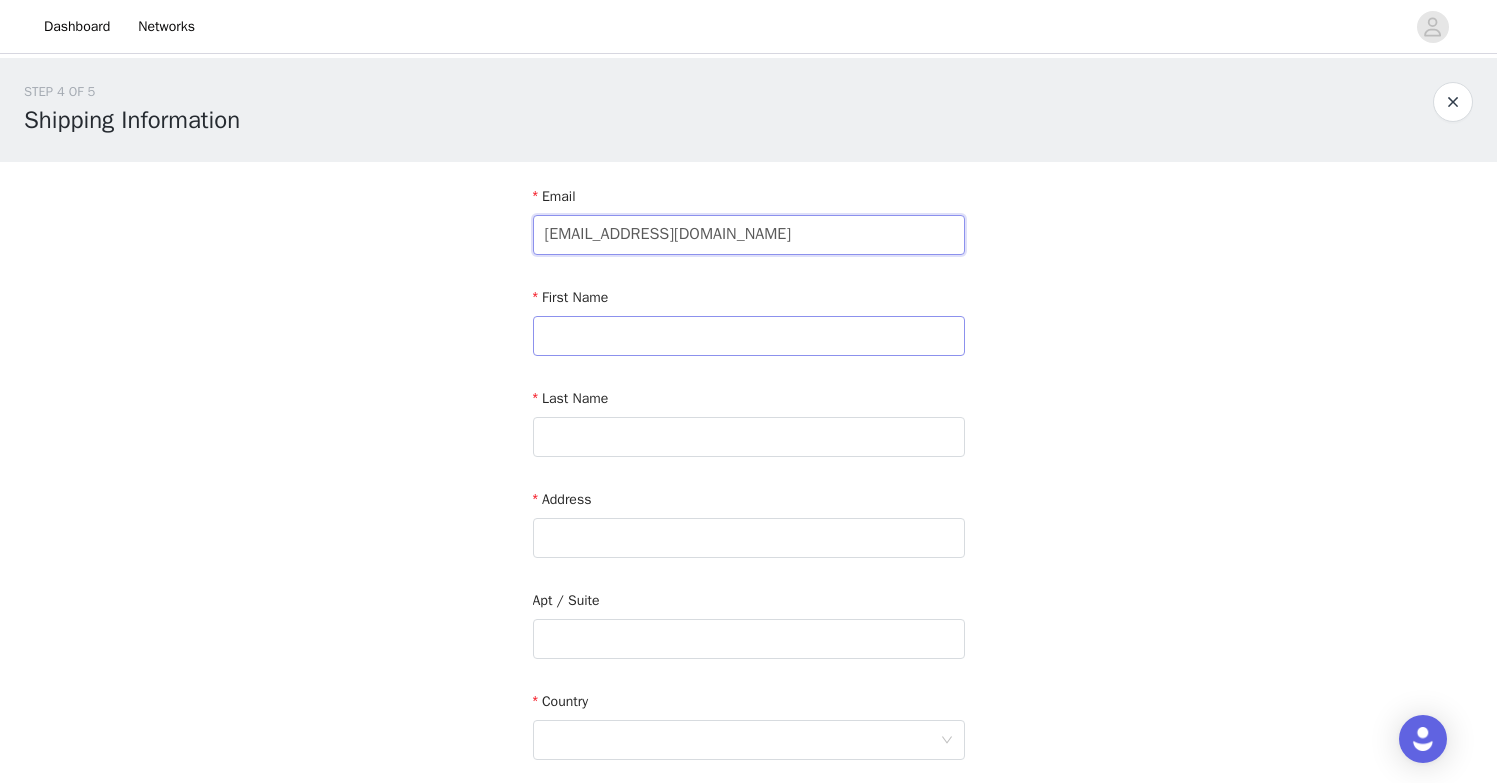 type on "christinabella19@gmail.com" 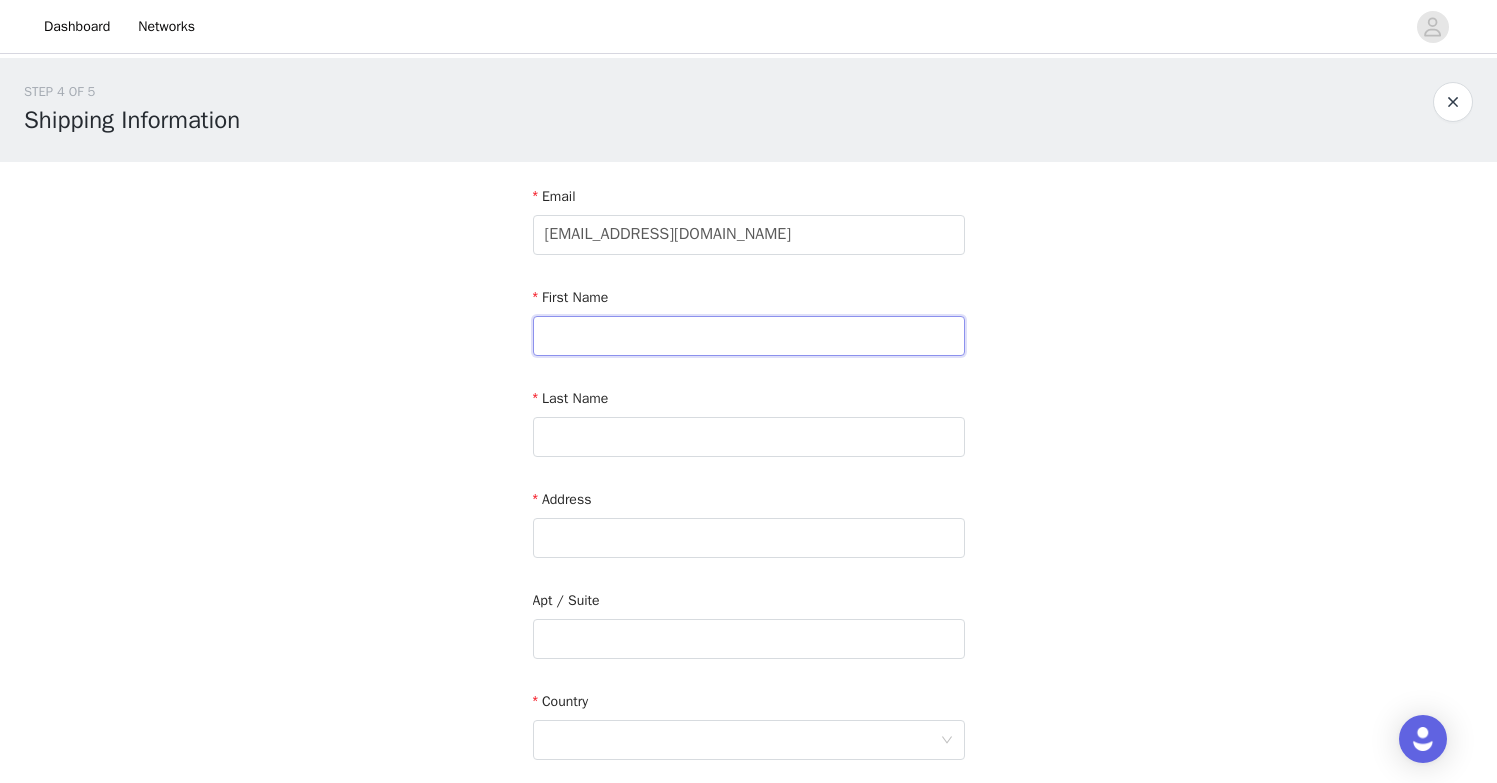 click at bounding box center [749, 336] 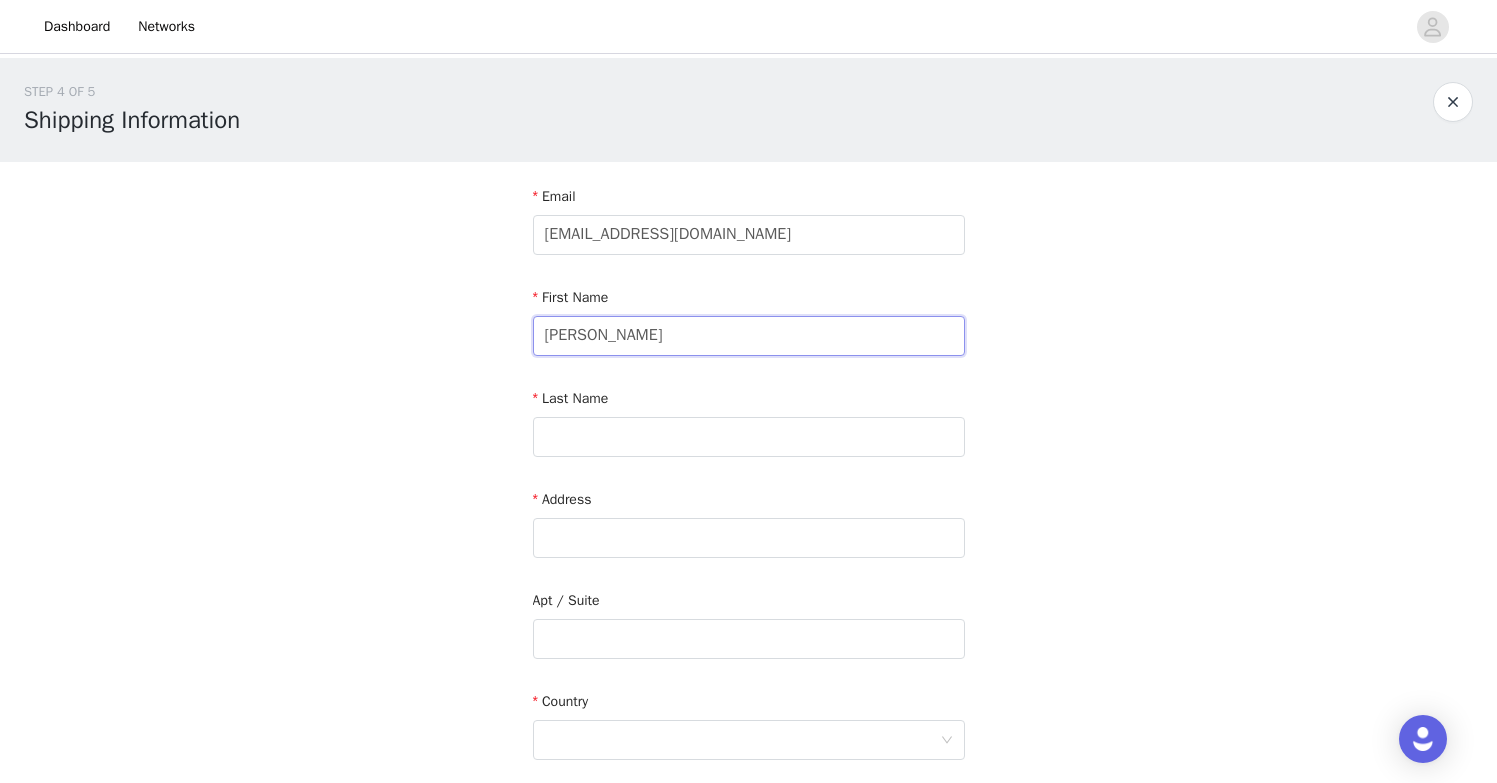 type on "Christina" 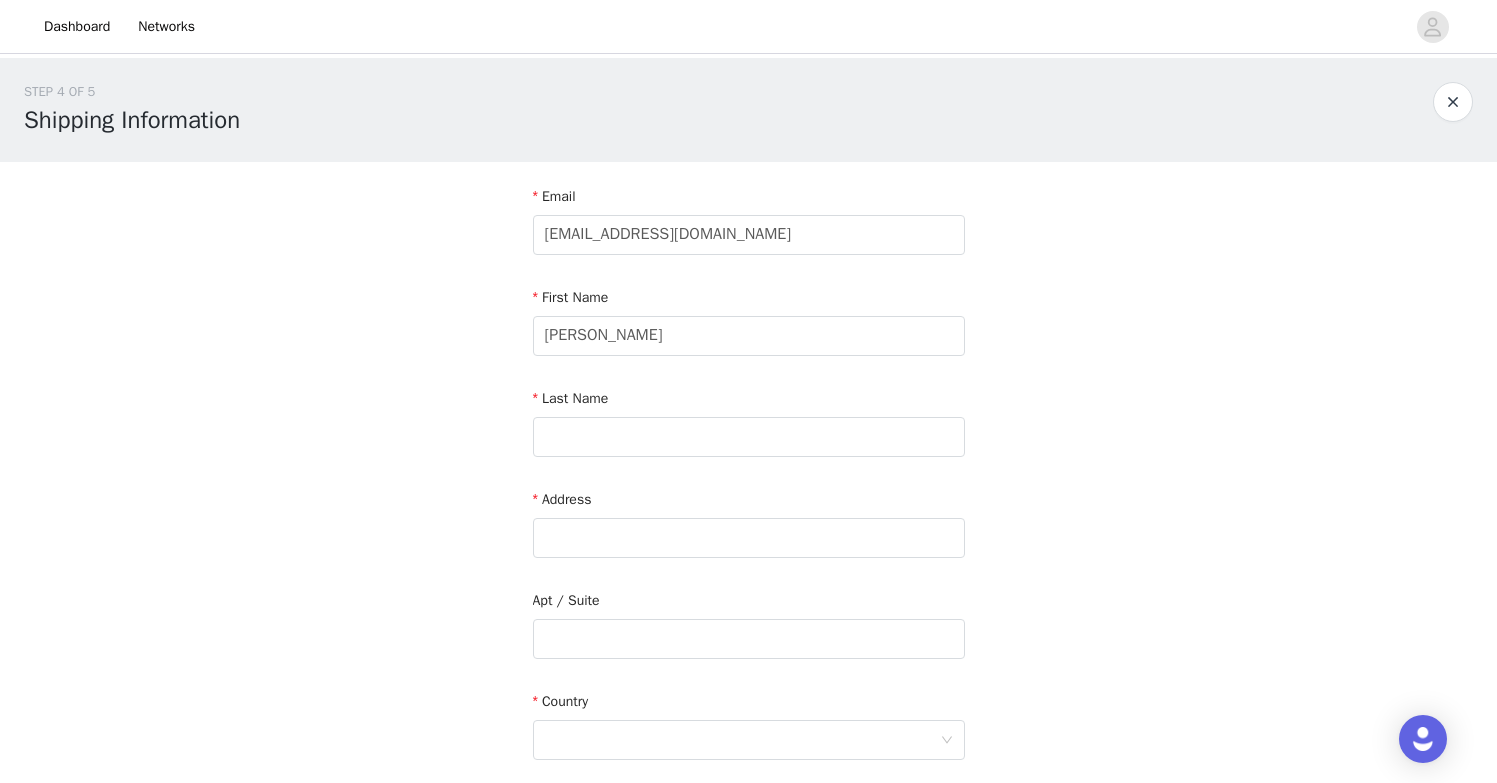 click on "Last Name" at bounding box center [749, 426] 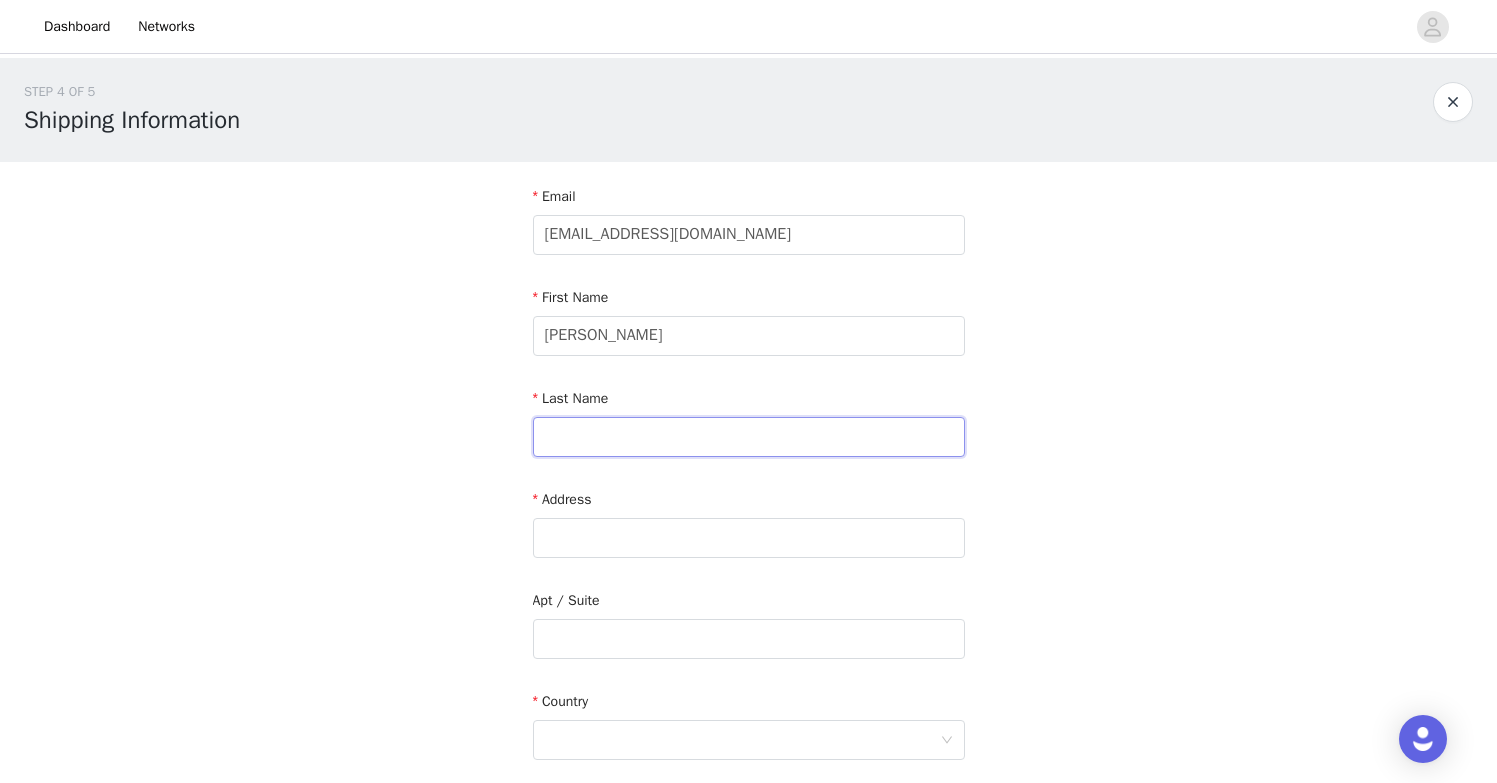 click at bounding box center [749, 437] 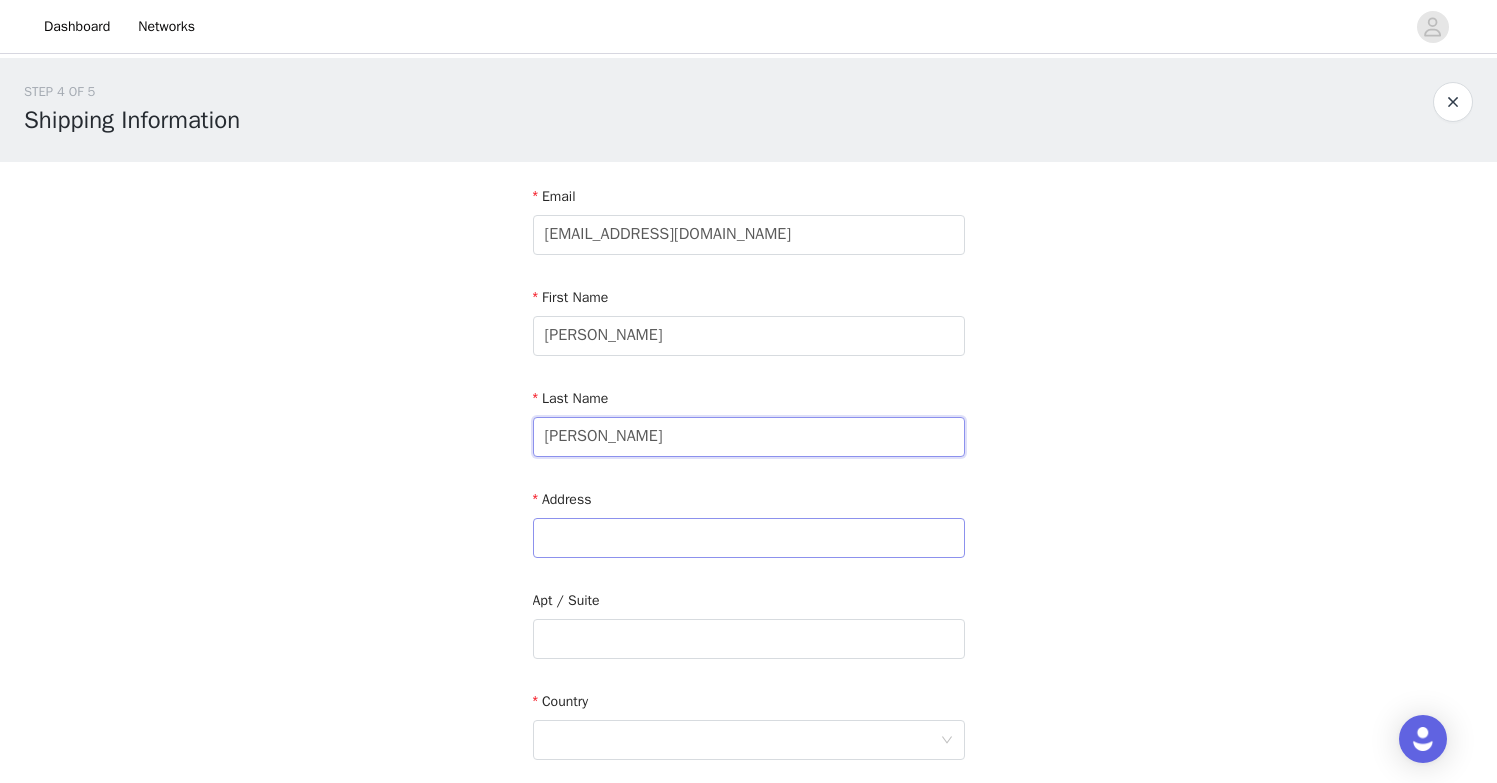 scroll, scrollTop: 33, scrollLeft: 0, axis: vertical 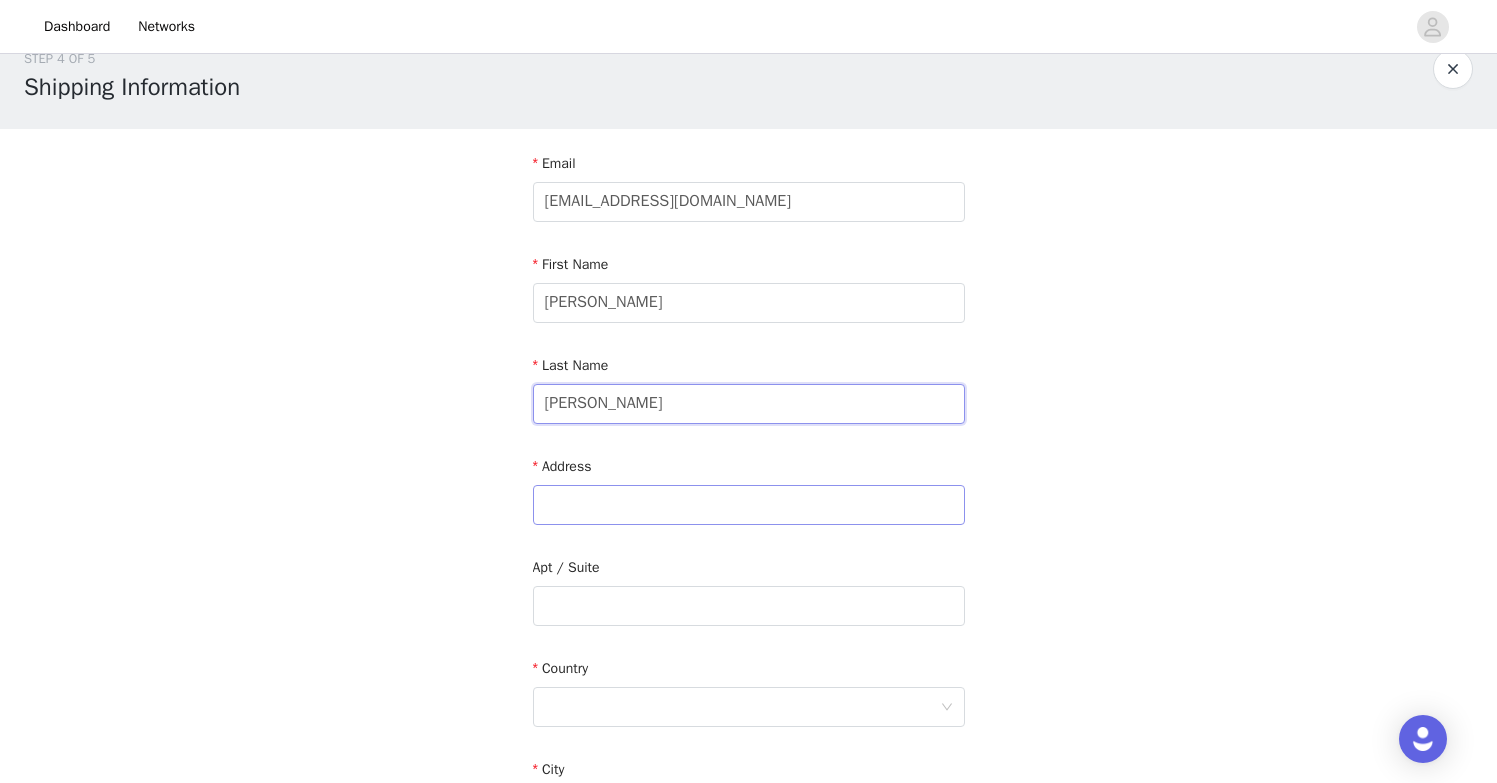 type on "Corchado" 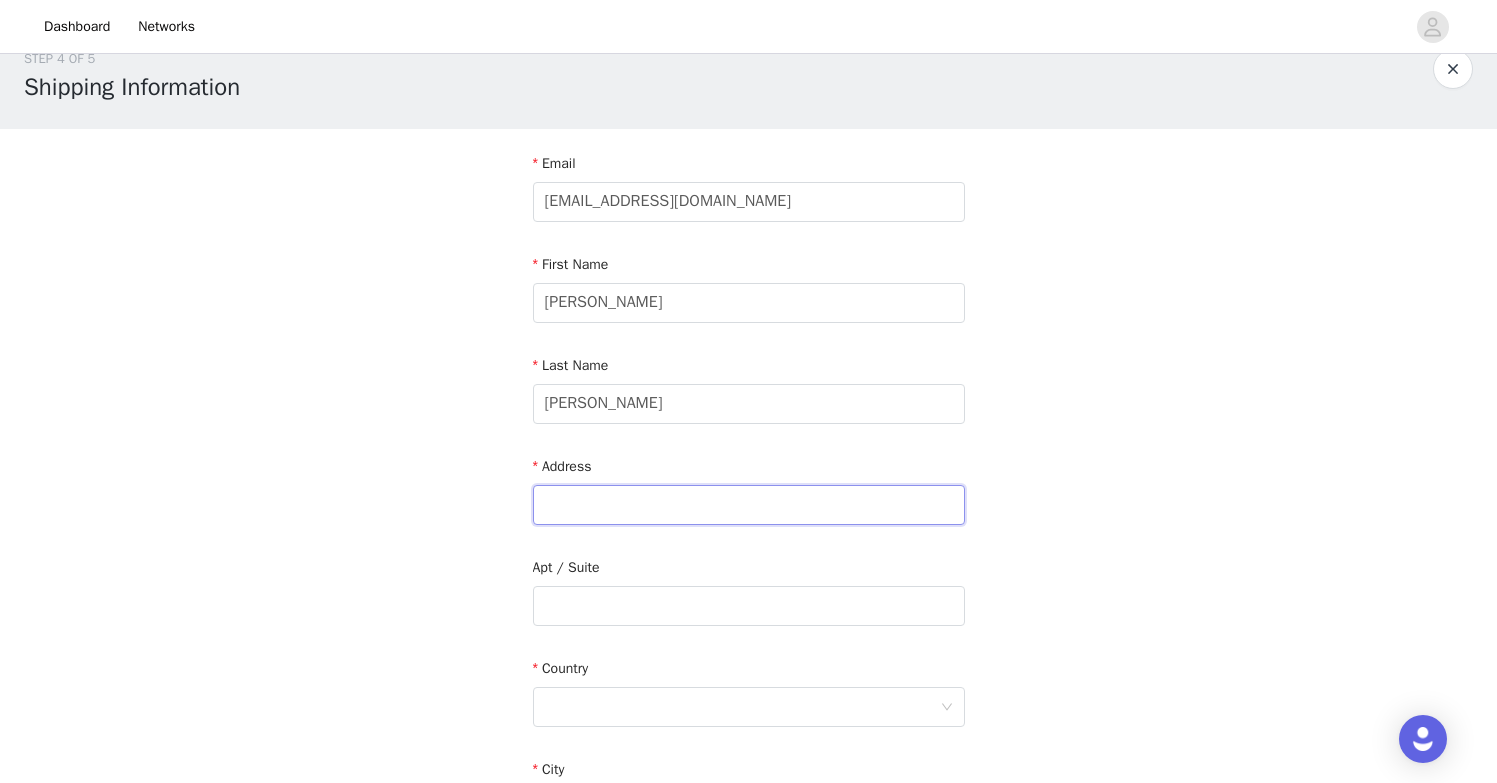 click at bounding box center [749, 505] 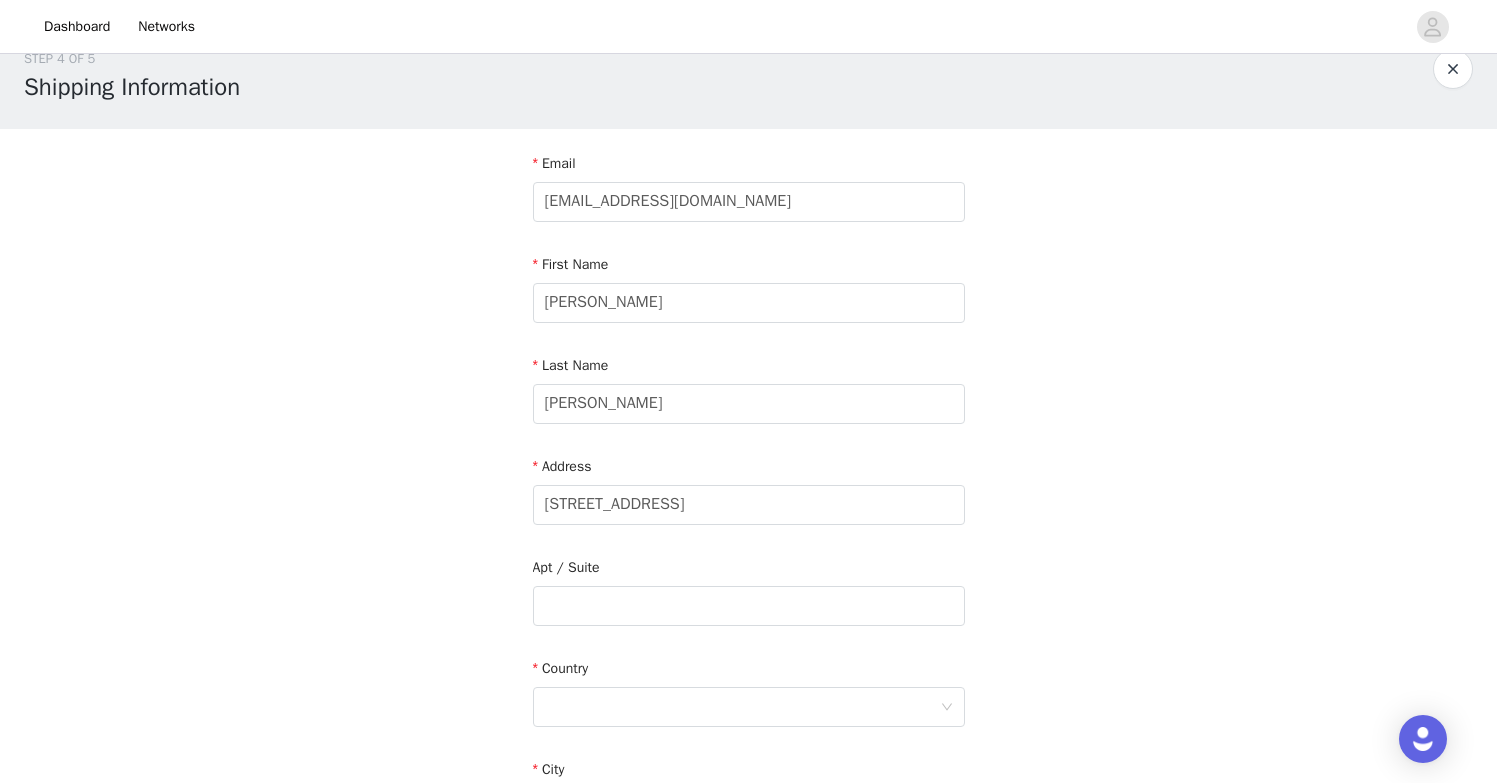 type on "Walkersville" 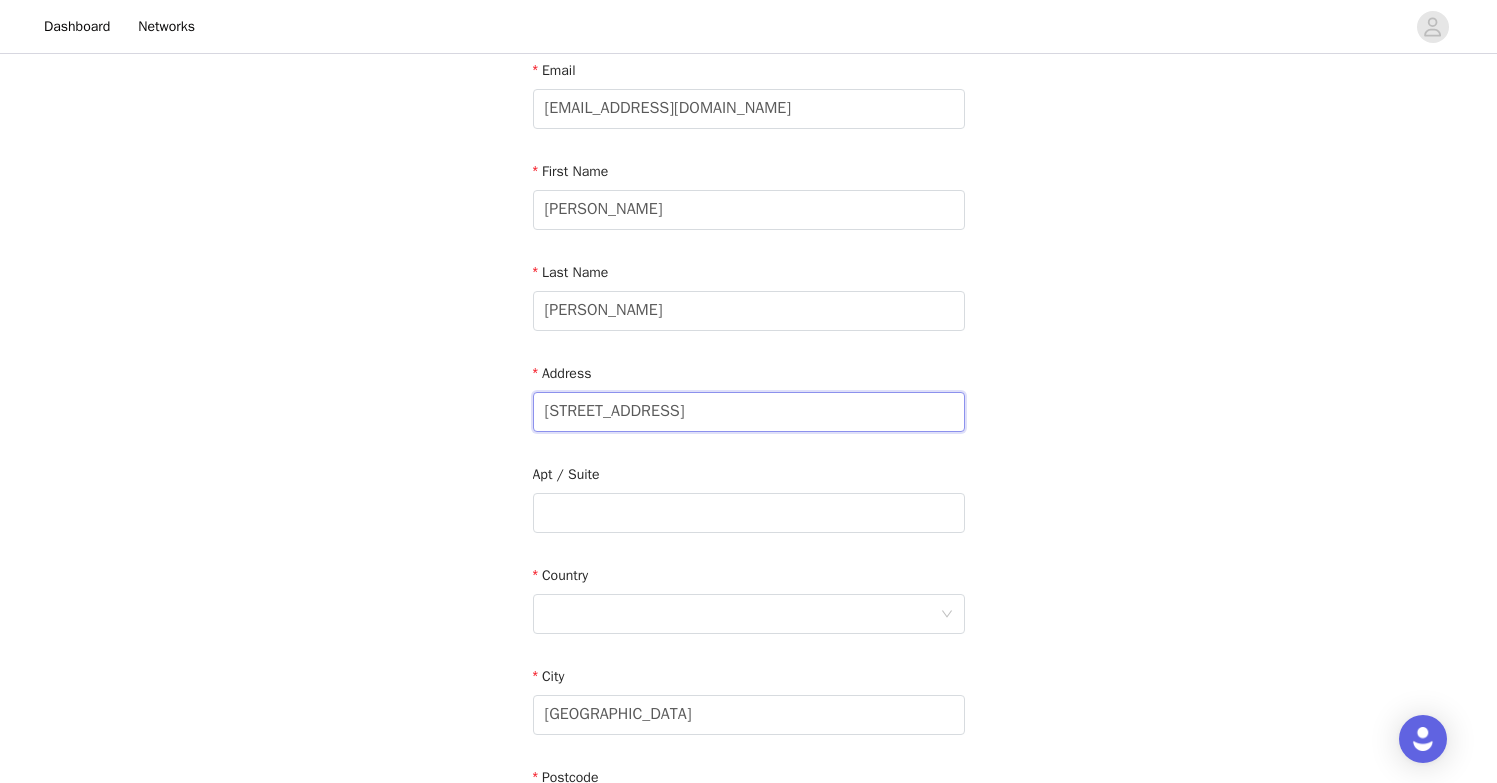 scroll, scrollTop: 164, scrollLeft: 0, axis: vertical 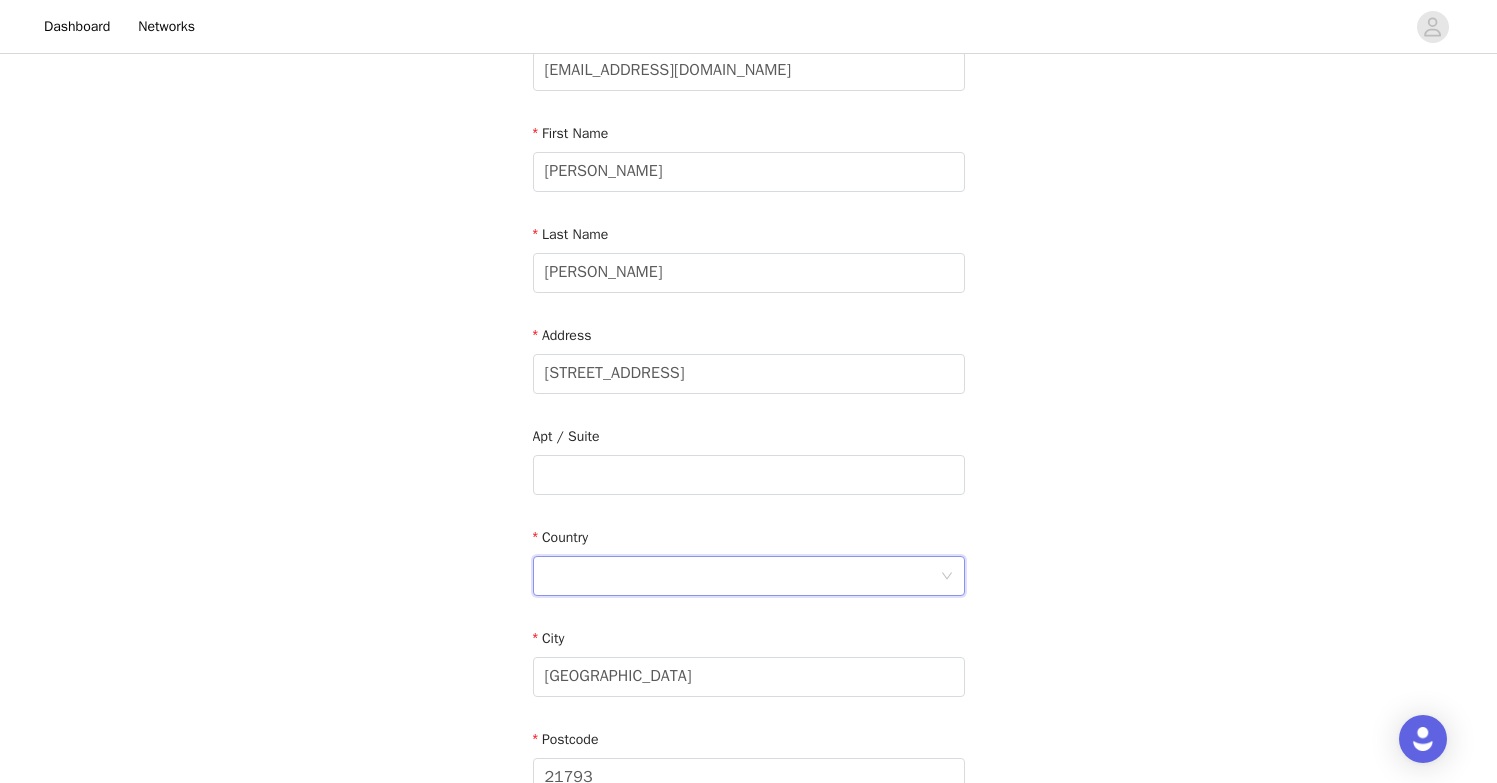 click at bounding box center (742, 576) 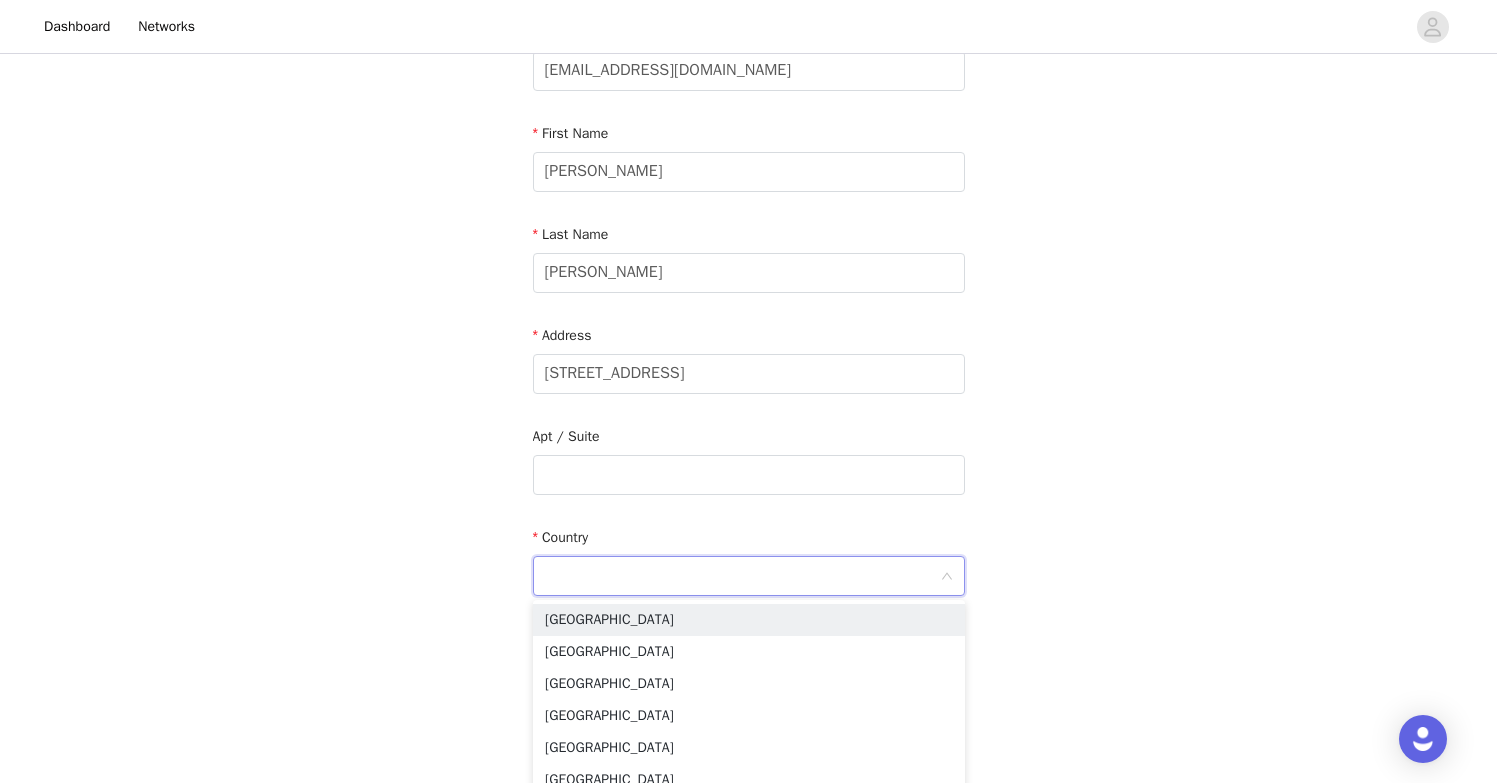 click at bounding box center (742, 576) 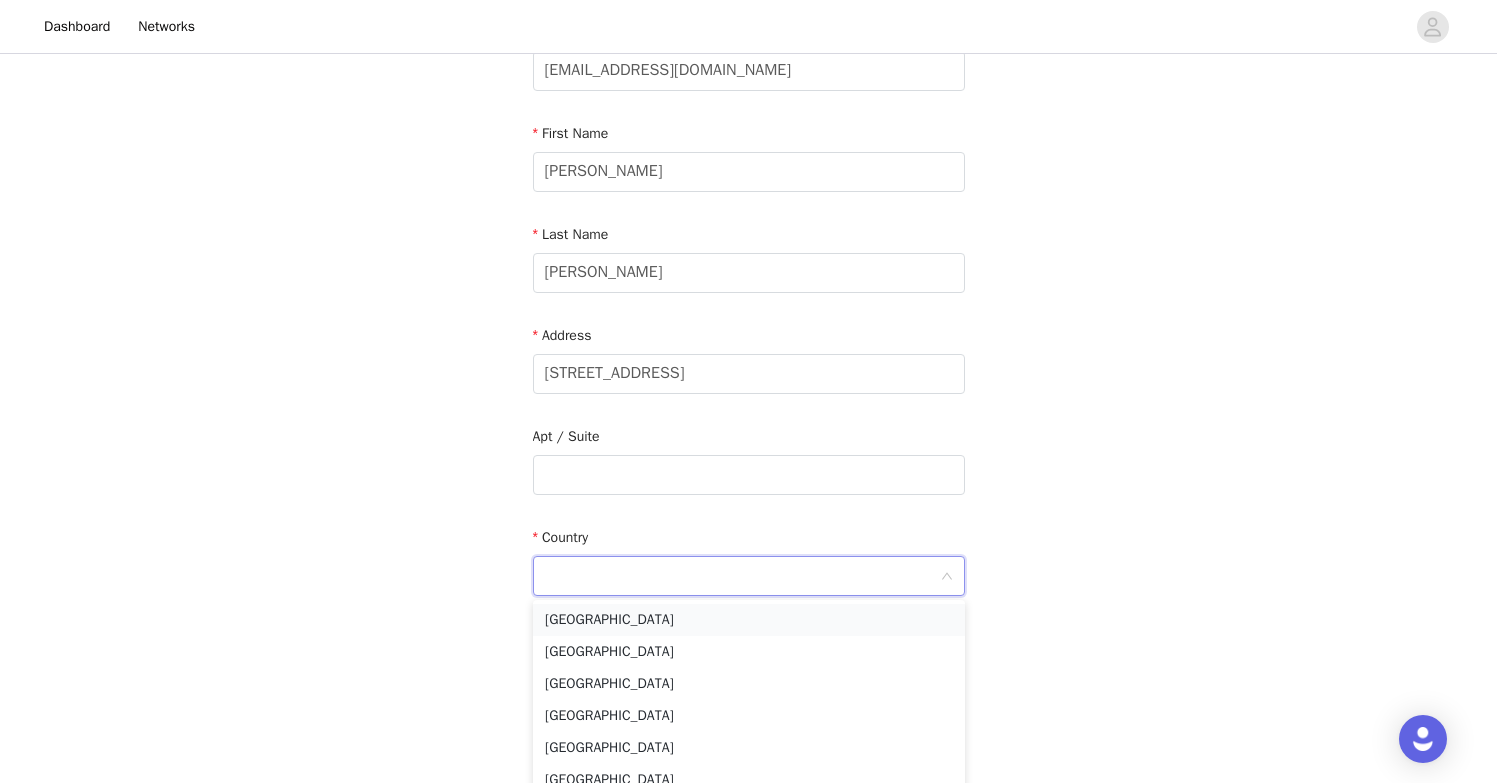 click on "United States" at bounding box center [749, 620] 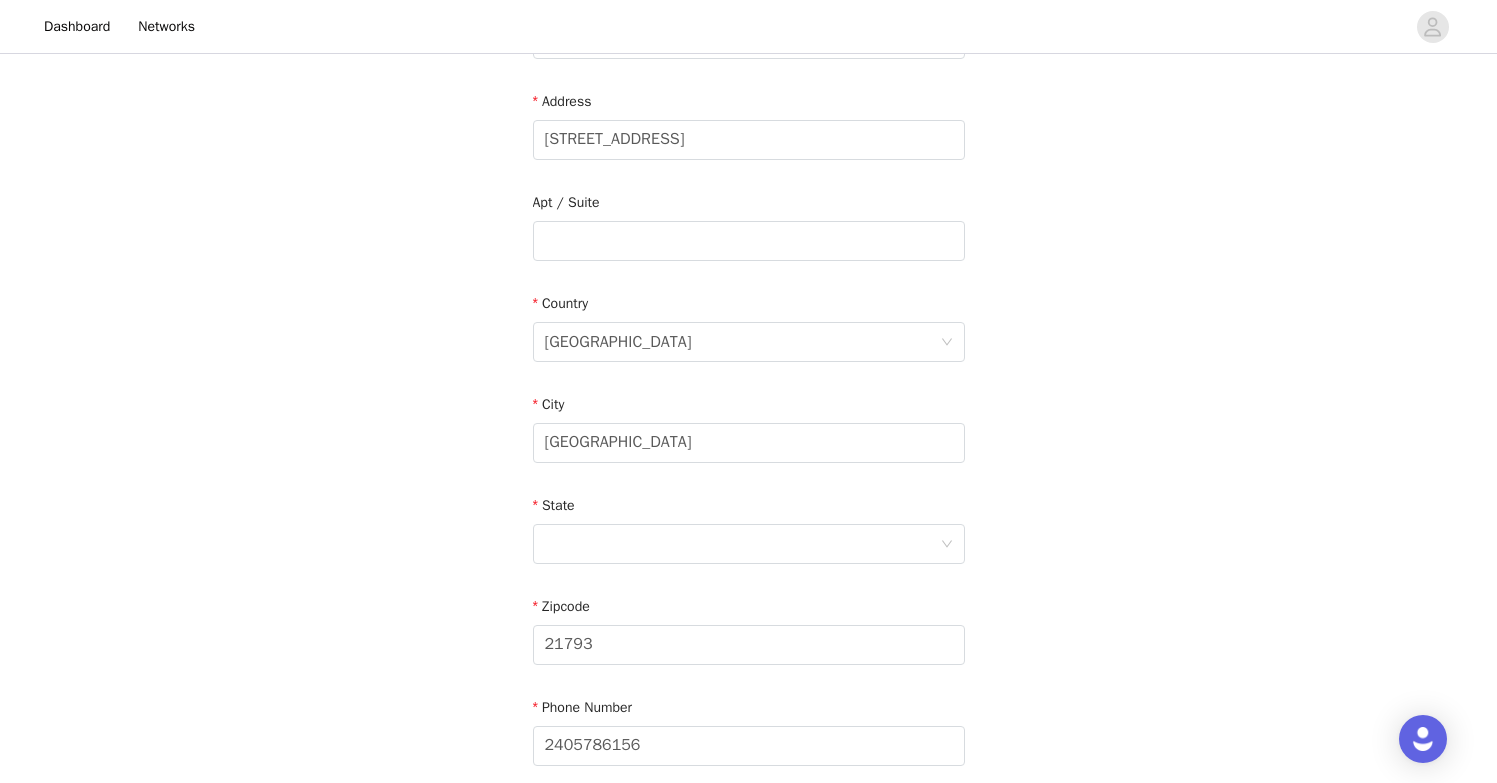 scroll, scrollTop: 427, scrollLeft: 0, axis: vertical 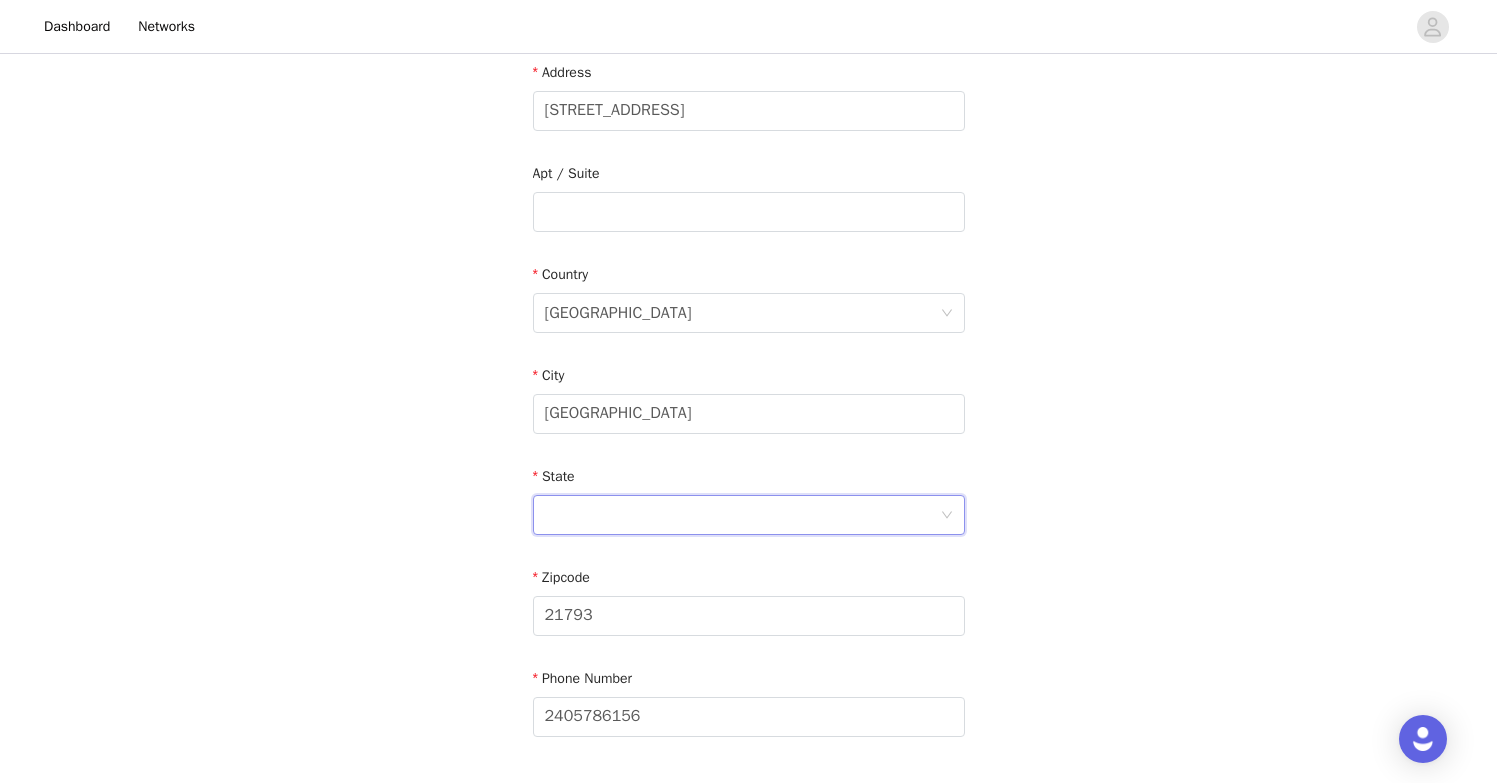 click at bounding box center (742, 515) 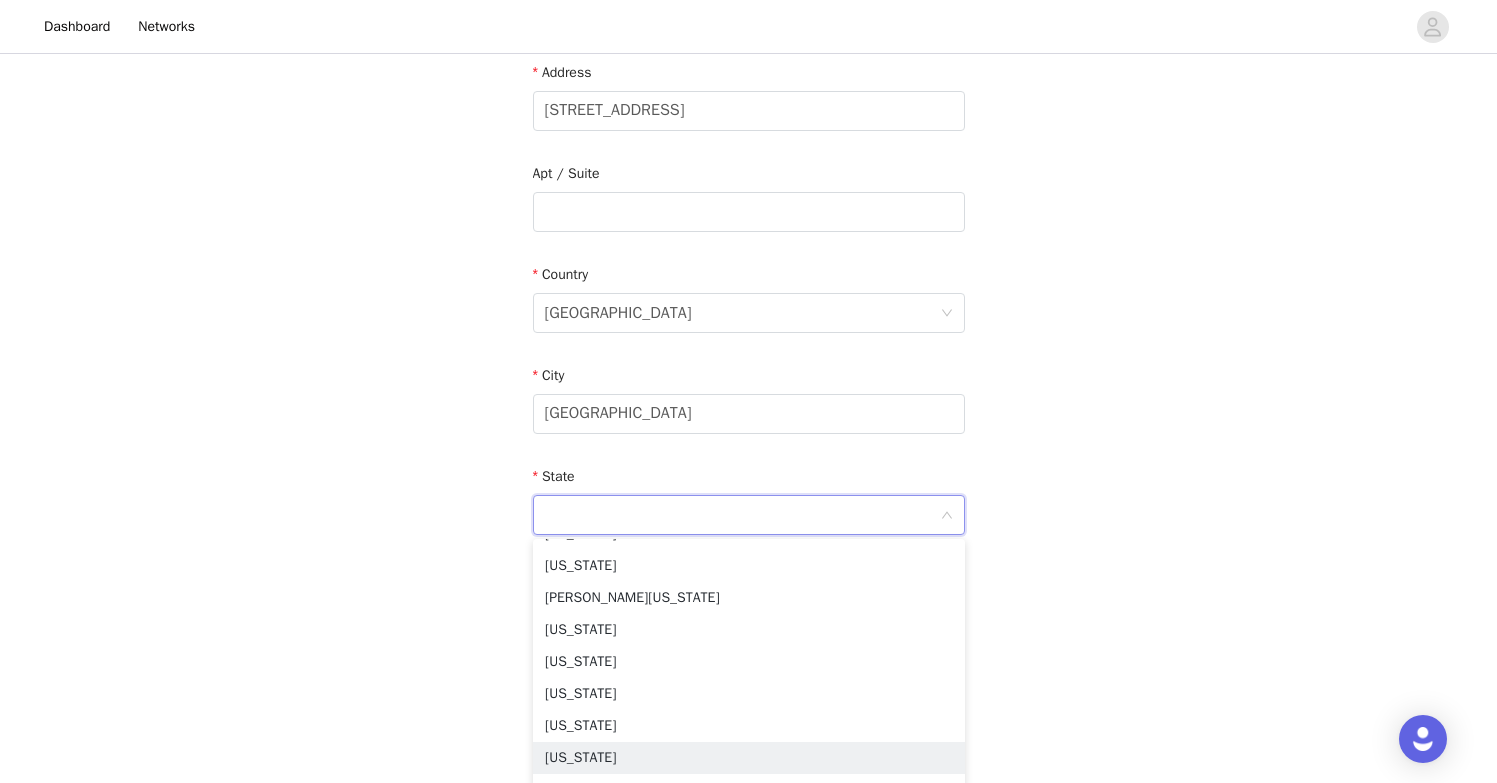 scroll, scrollTop: 781, scrollLeft: 0, axis: vertical 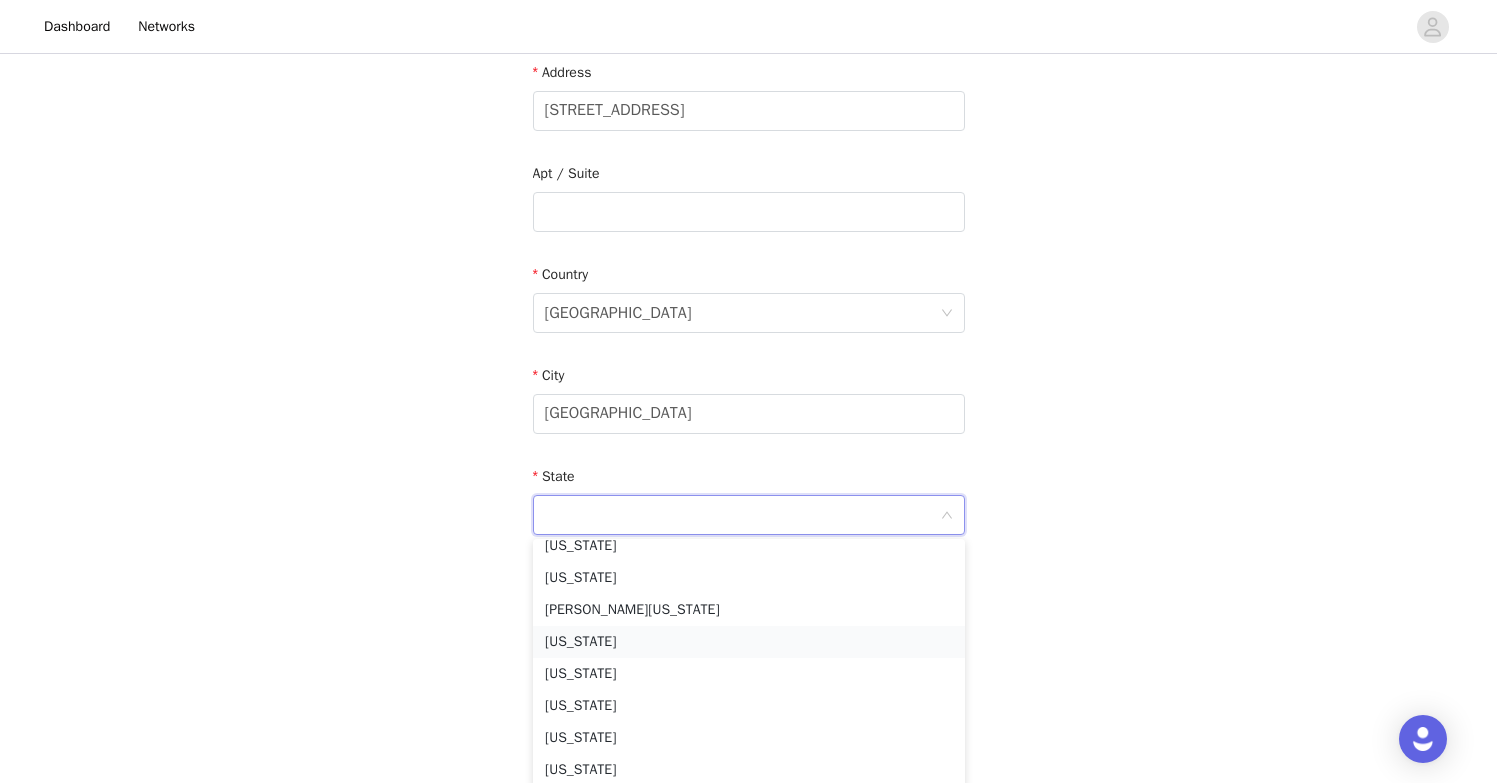 click on "Maryland" at bounding box center (749, 642) 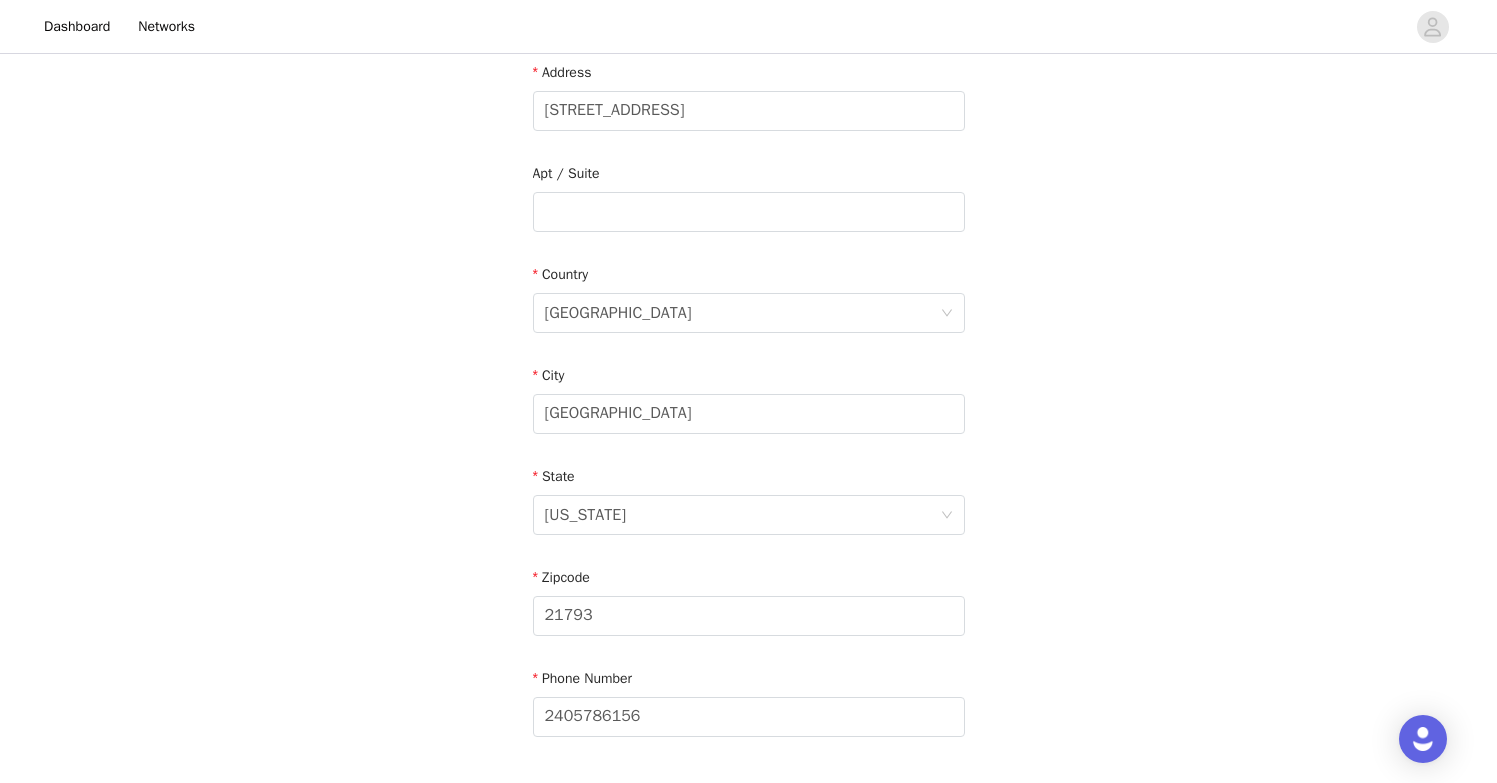 click on "STEP 4 OF 5
Shipping Information
Email christinabella19@gmail.com   First Name Christina   Last Name Corchado   Address 207 Polaris Drive   Apt / Suite   Country
United States
City Walkersville   State
Maryland
Zipcode 21793   Phone Number 2405786156" at bounding box center [748, 212] 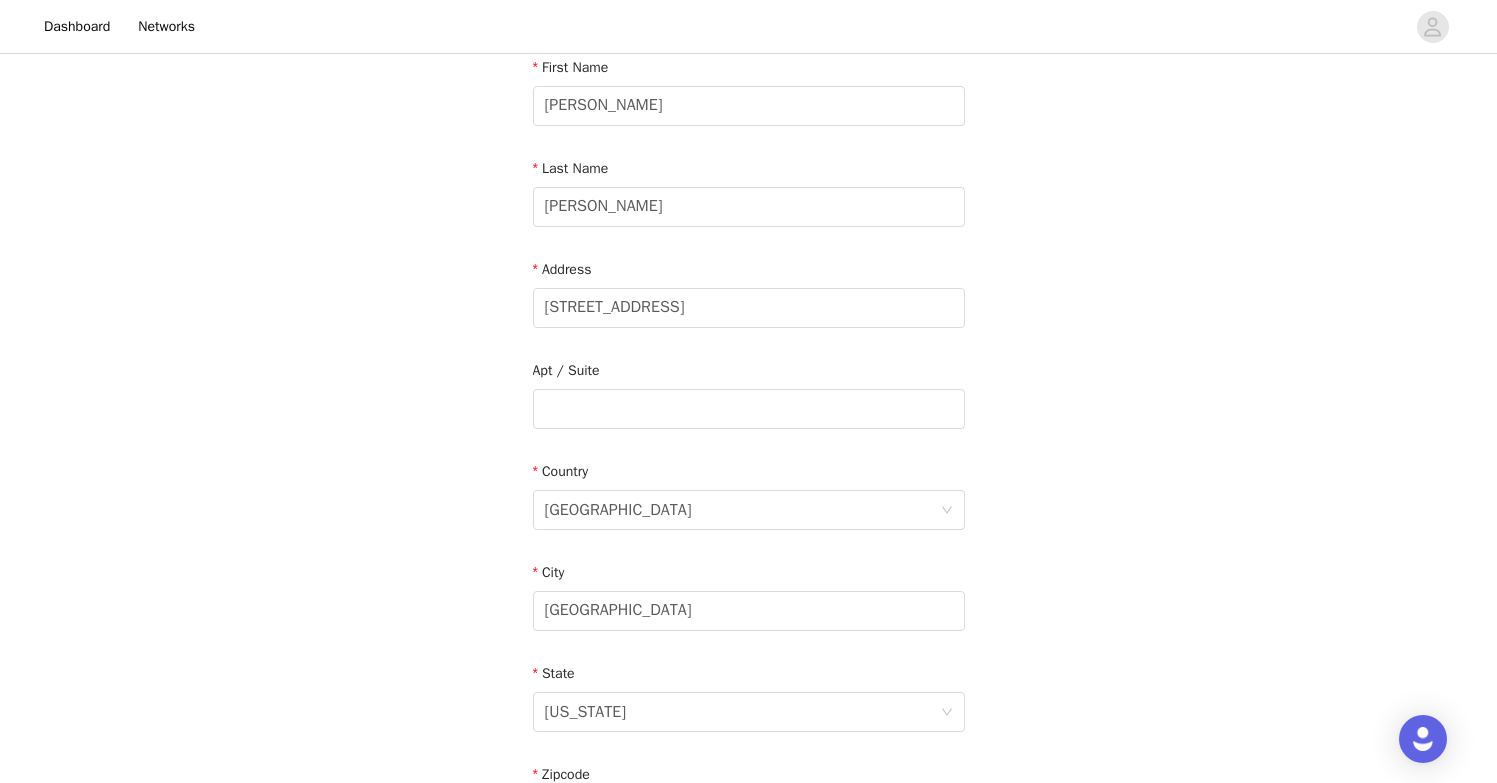 scroll, scrollTop: 580, scrollLeft: 0, axis: vertical 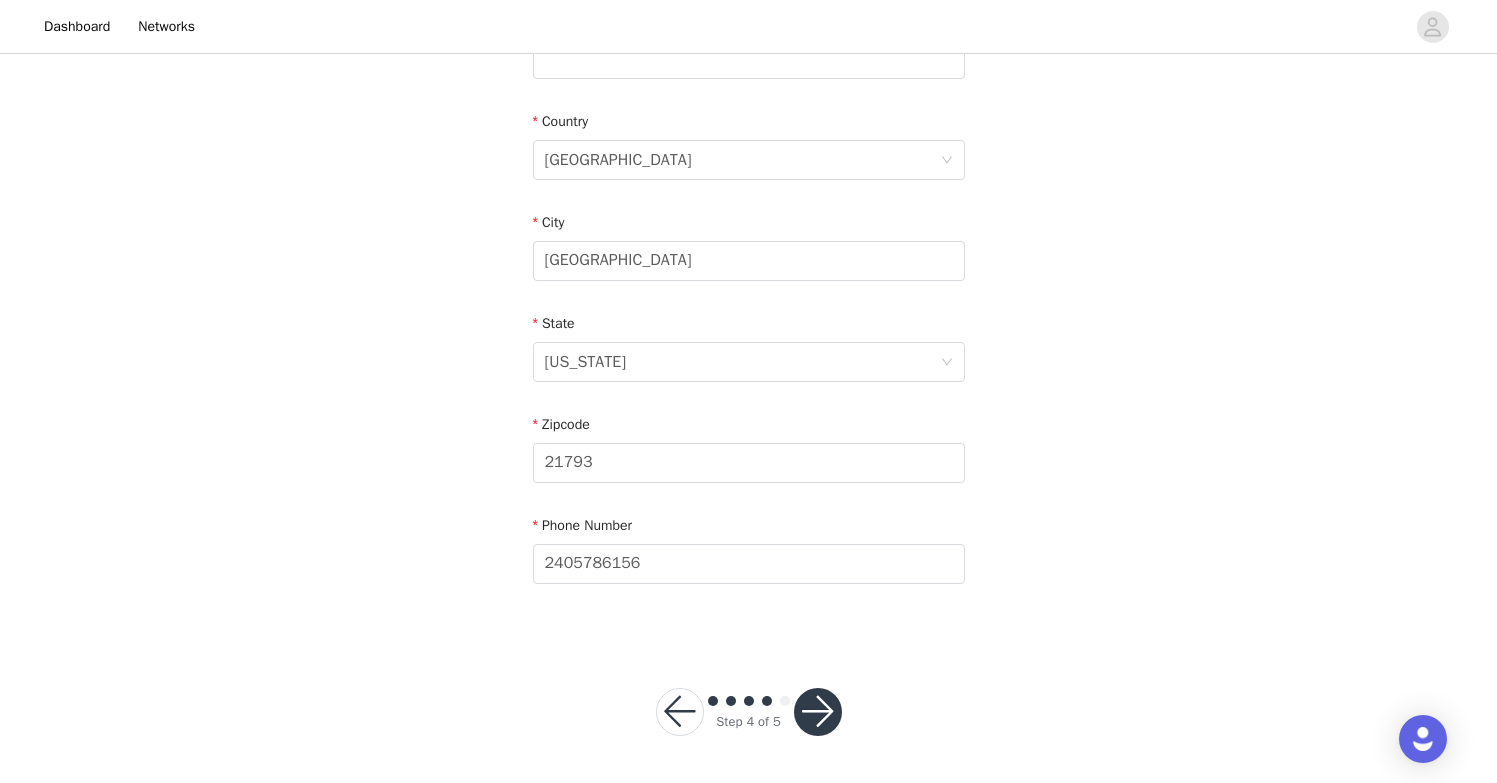 click at bounding box center (818, 712) 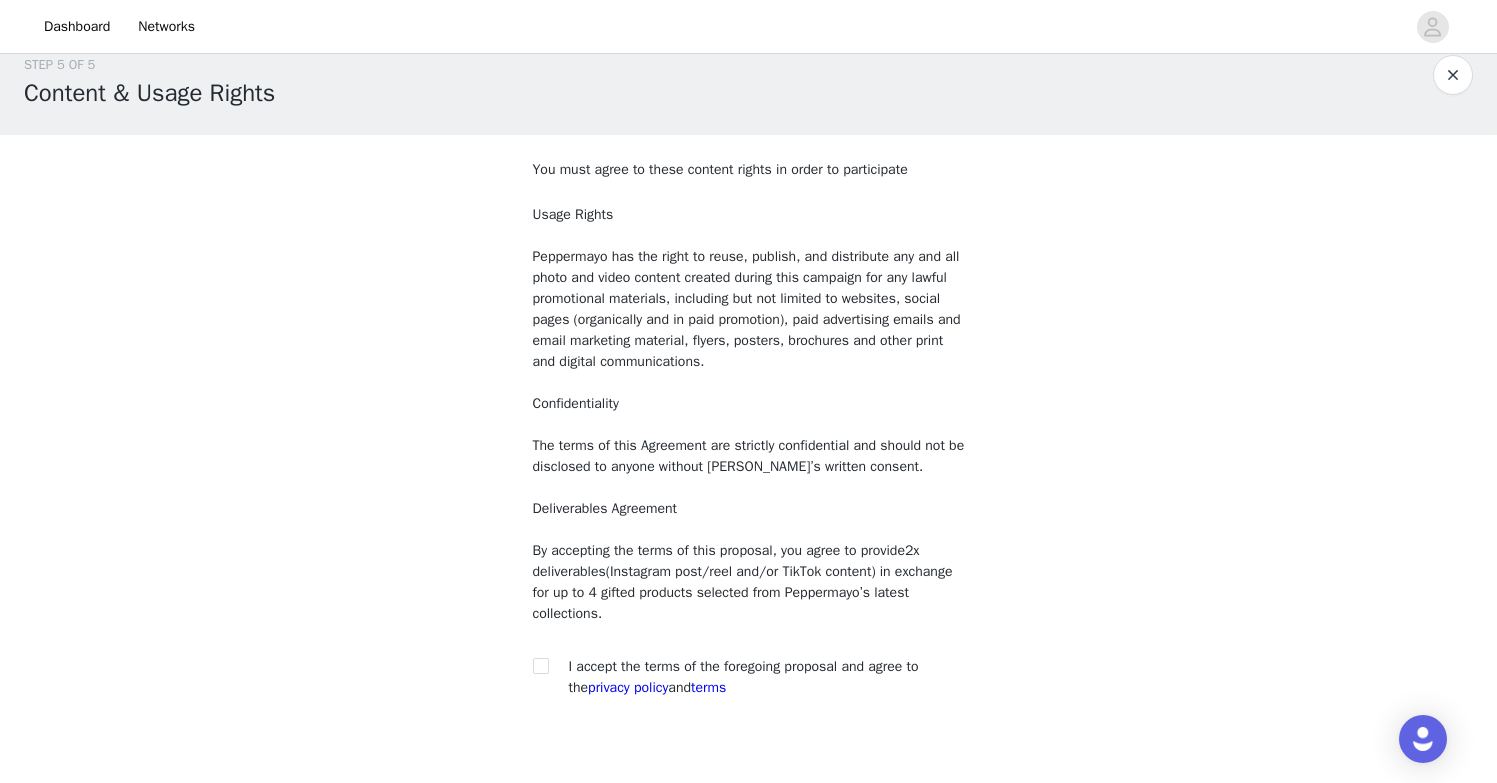 scroll, scrollTop: 141, scrollLeft: 0, axis: vertical 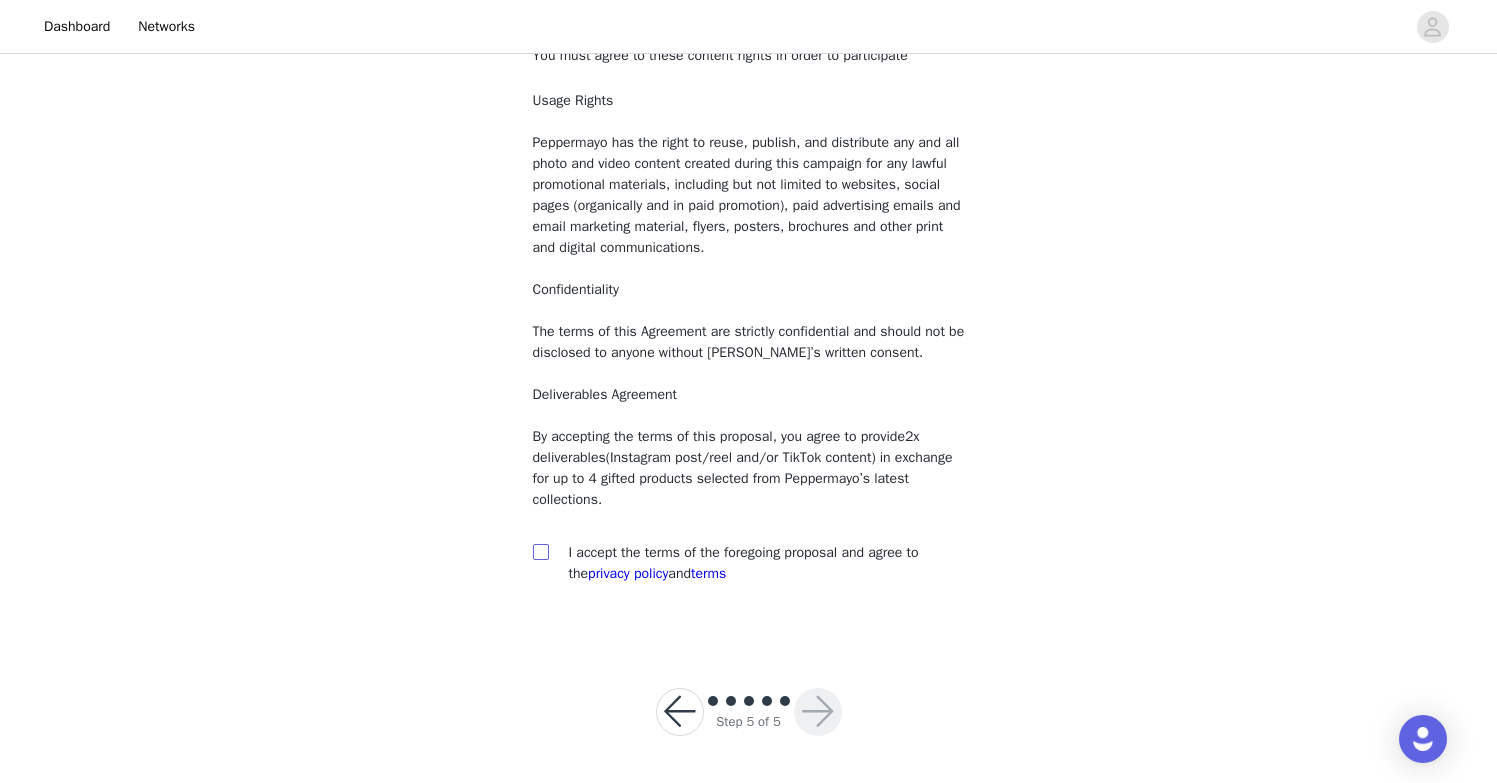click at bounding box center (540, 551) 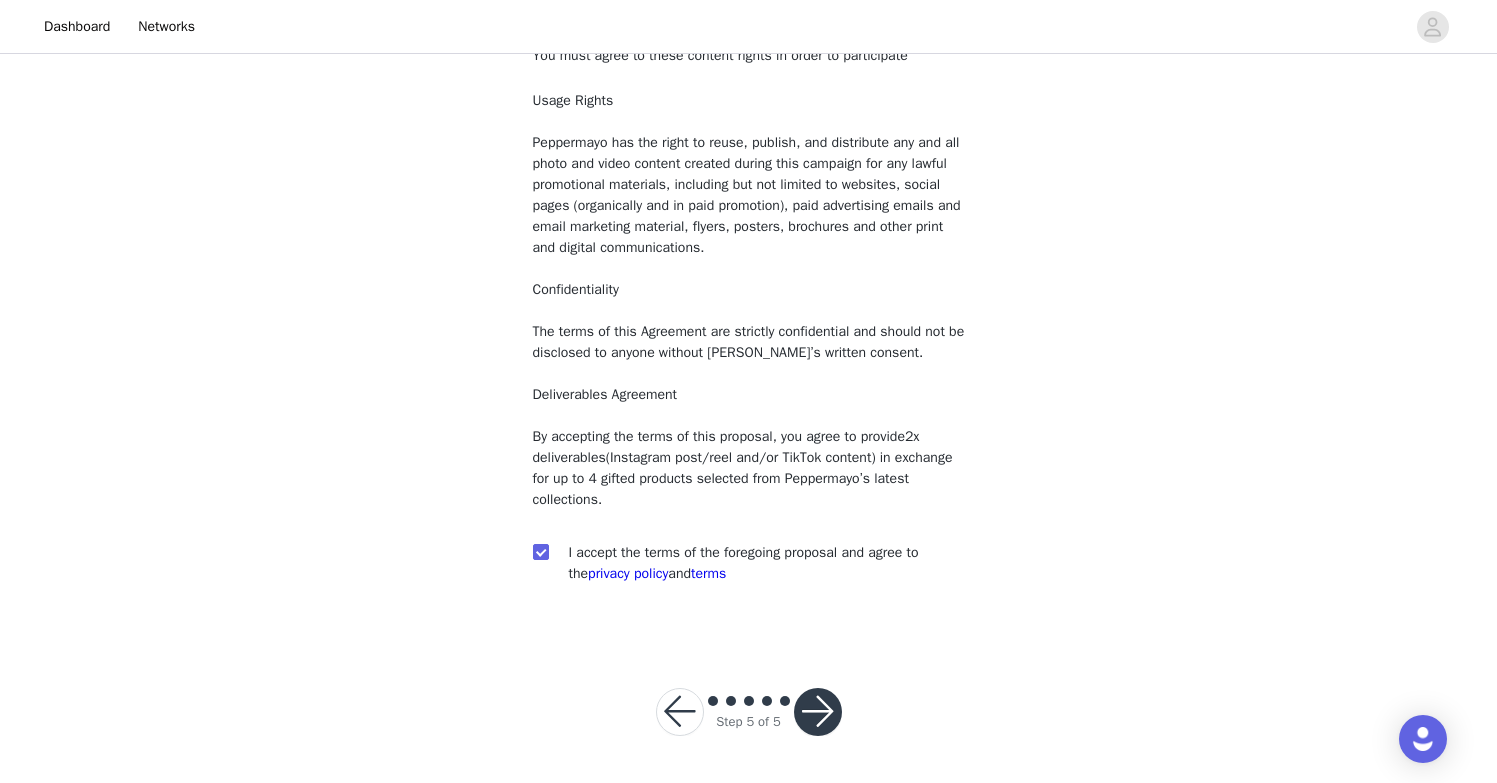 click at bounding box center (818, 712) 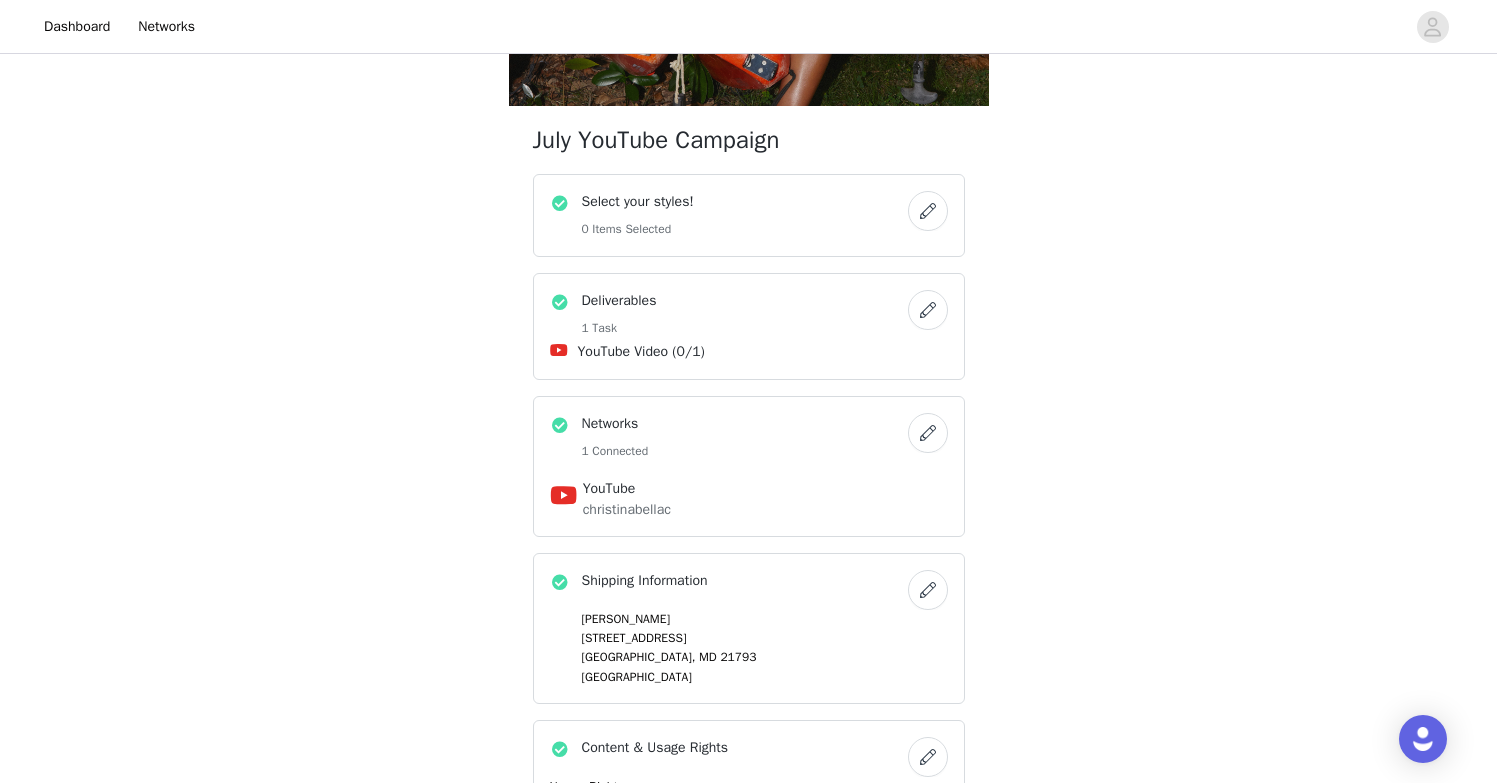 scroll, scrollTop: 663, scrollLeft: 0, axis: vertical 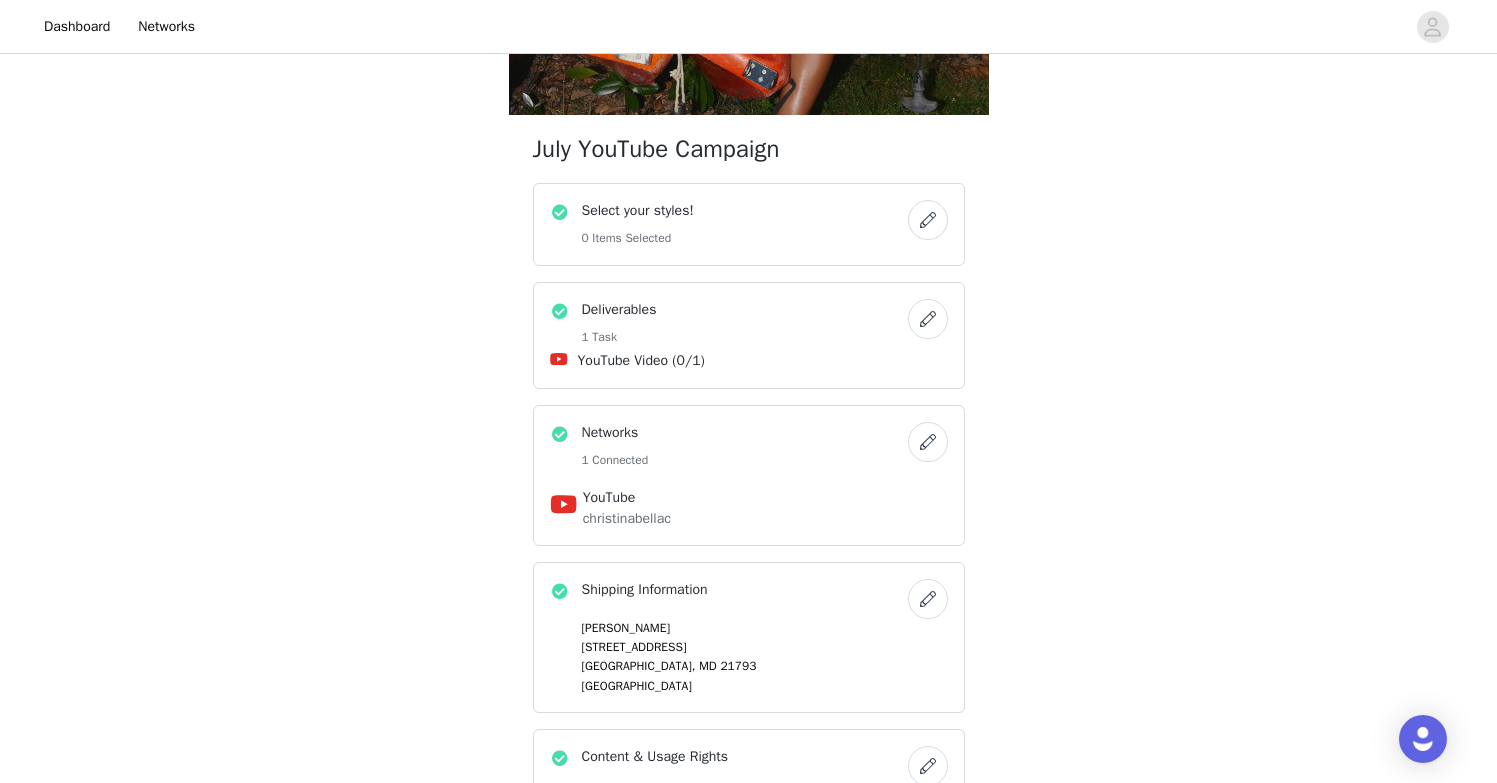 click at bounding box center (928, 220) 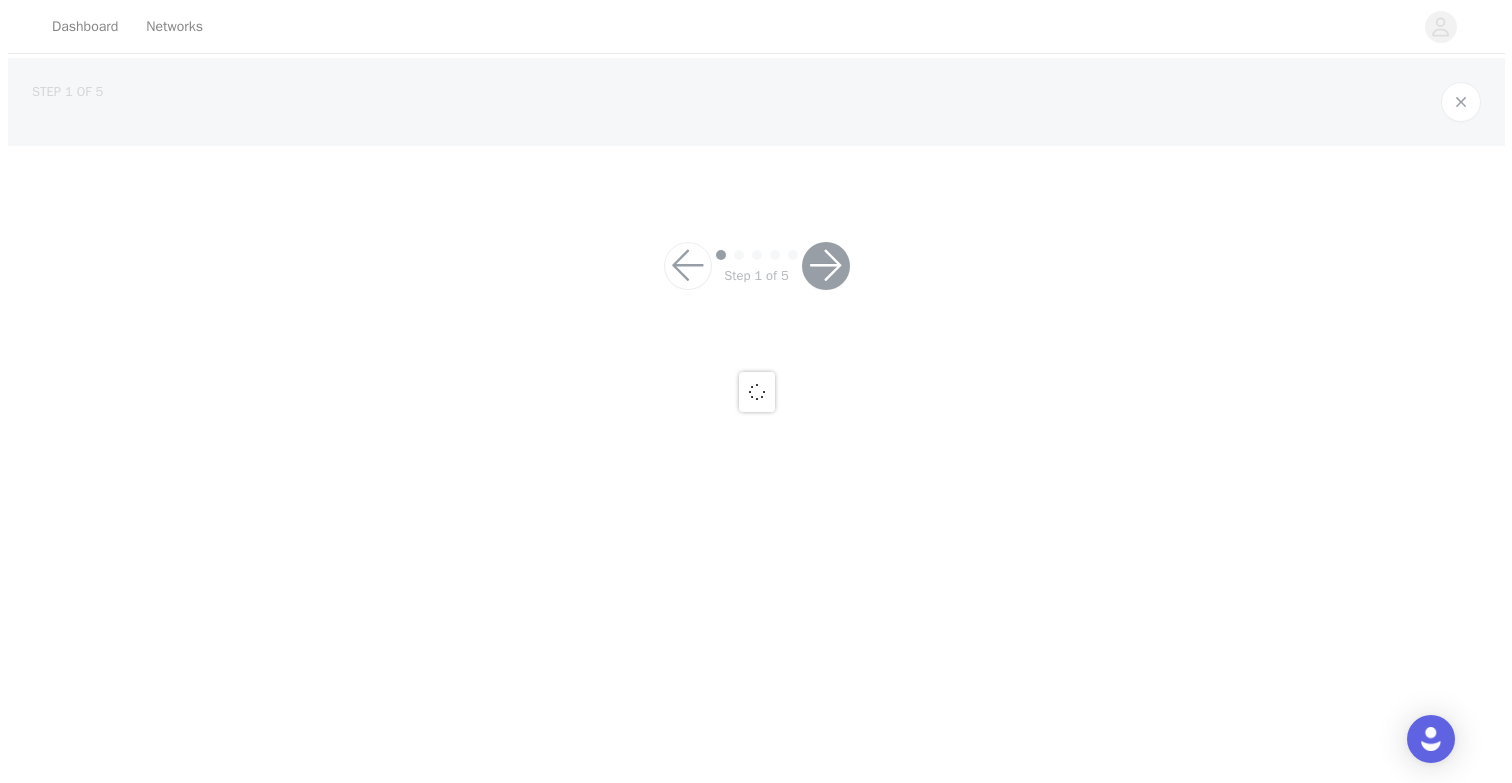 scroll, scrollTop: 0, scrollLeft: 0, axis: both 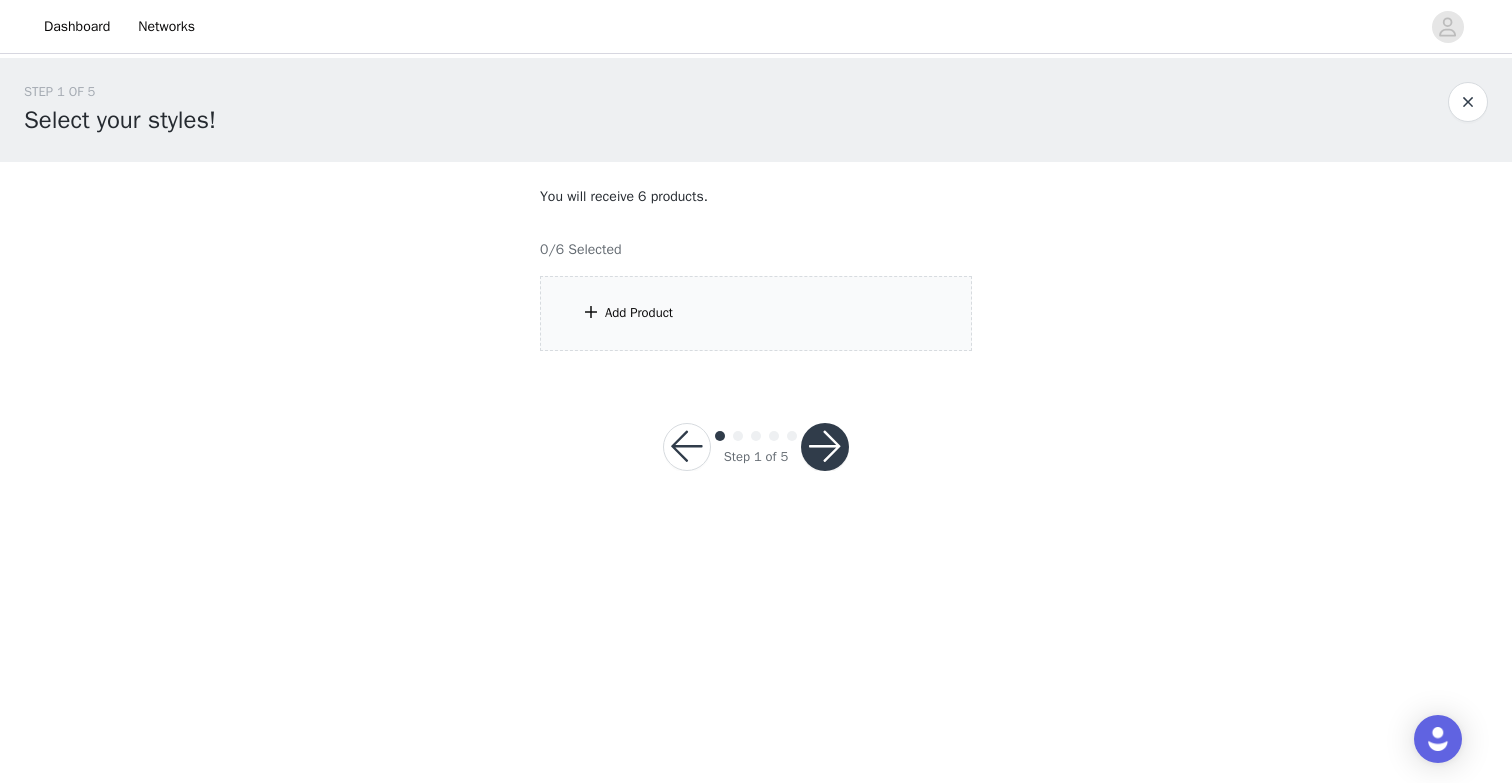 click on "Add Product" at bounding box center (756, 313) 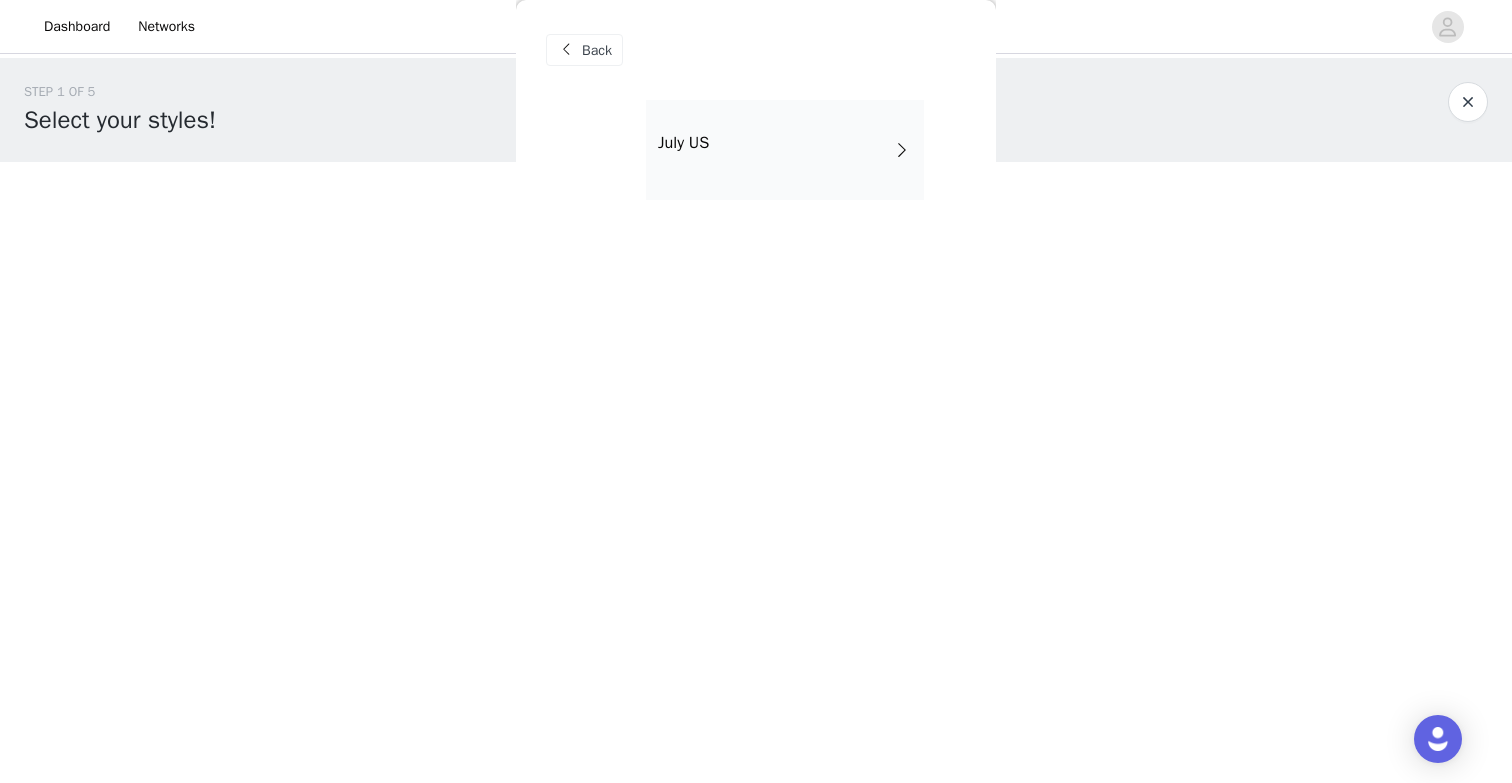 click on "July US" at bounding box center [683, 143] 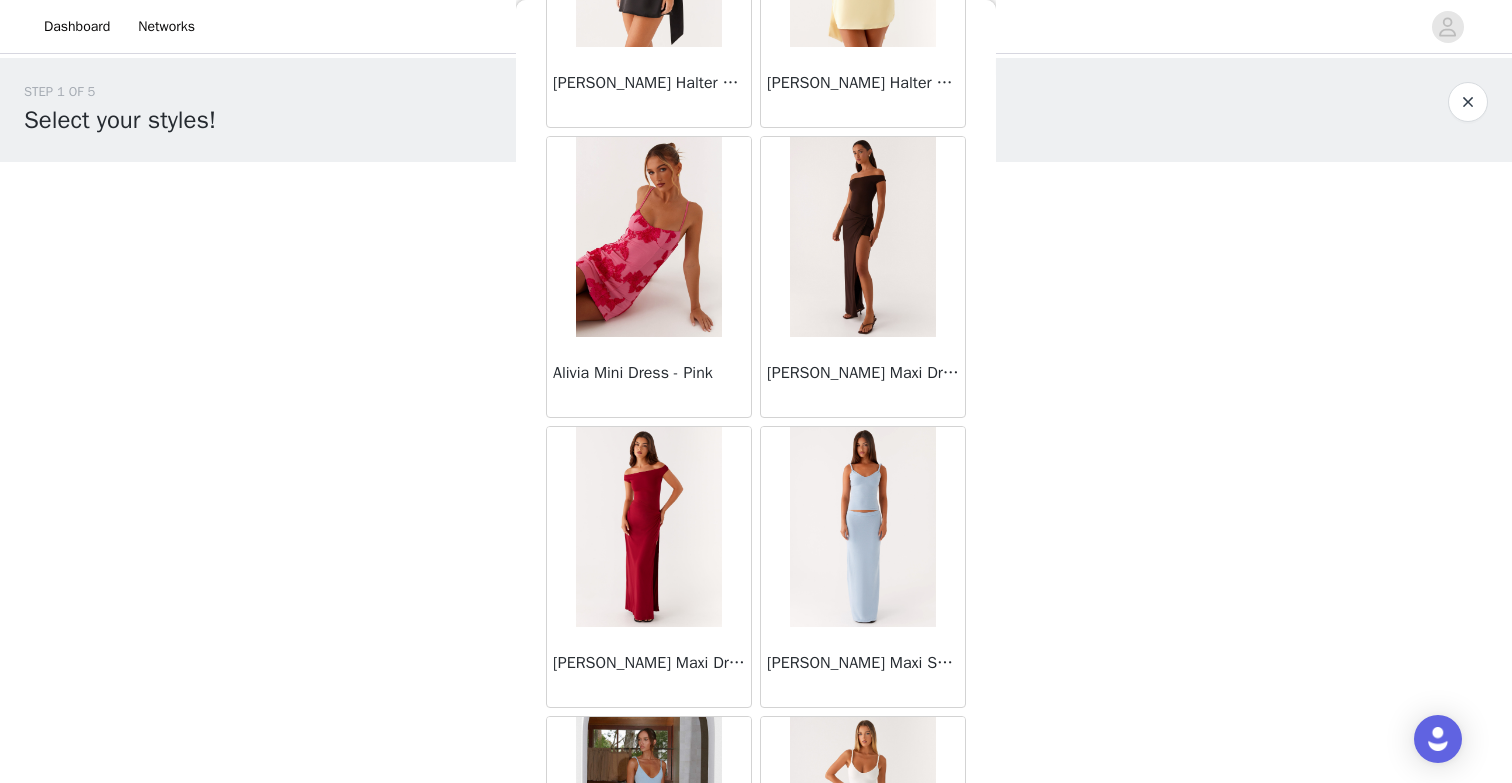 scroll, scrollTop: 1702, scrollLeft: 0, axis: vertical 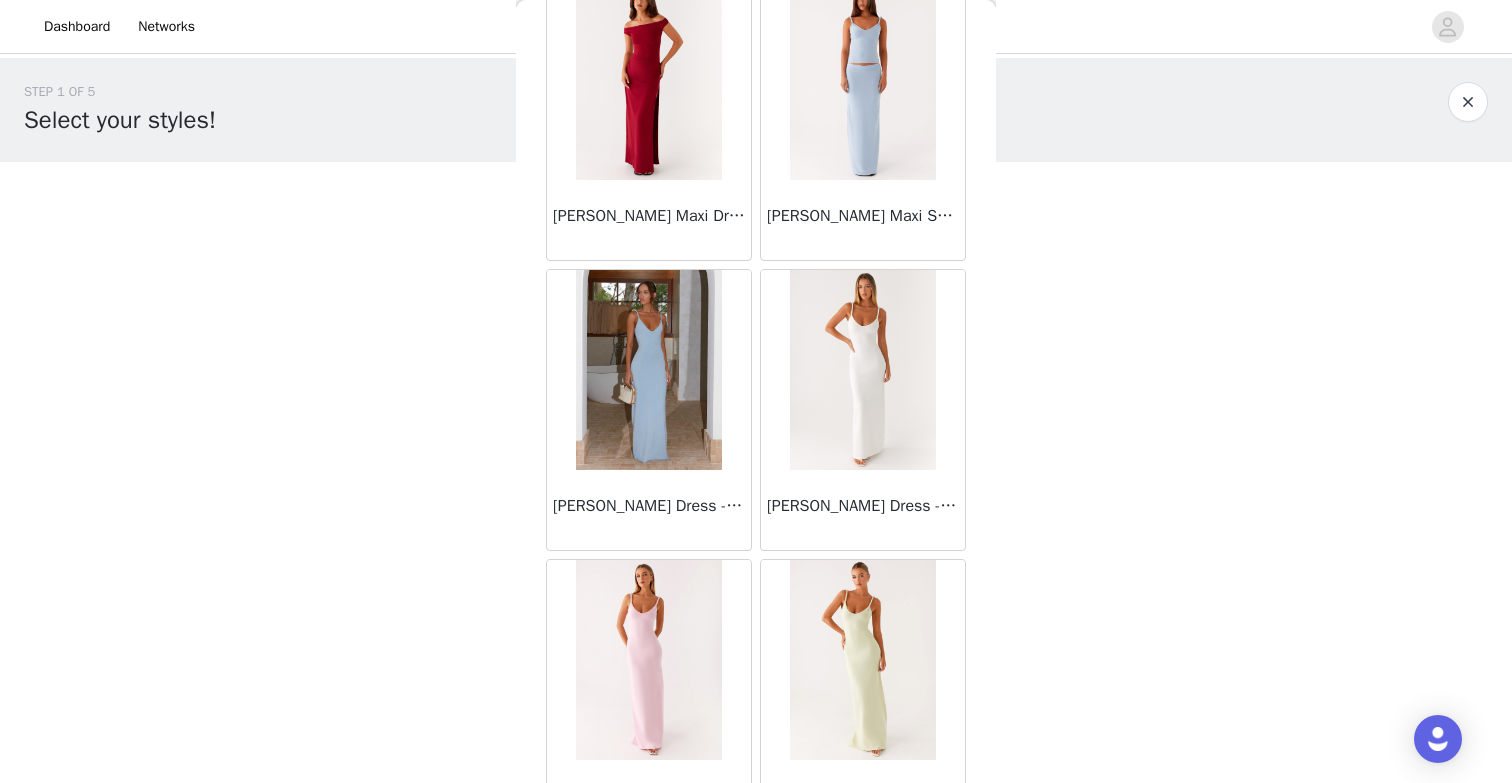 click at bounding box center [862, 370] 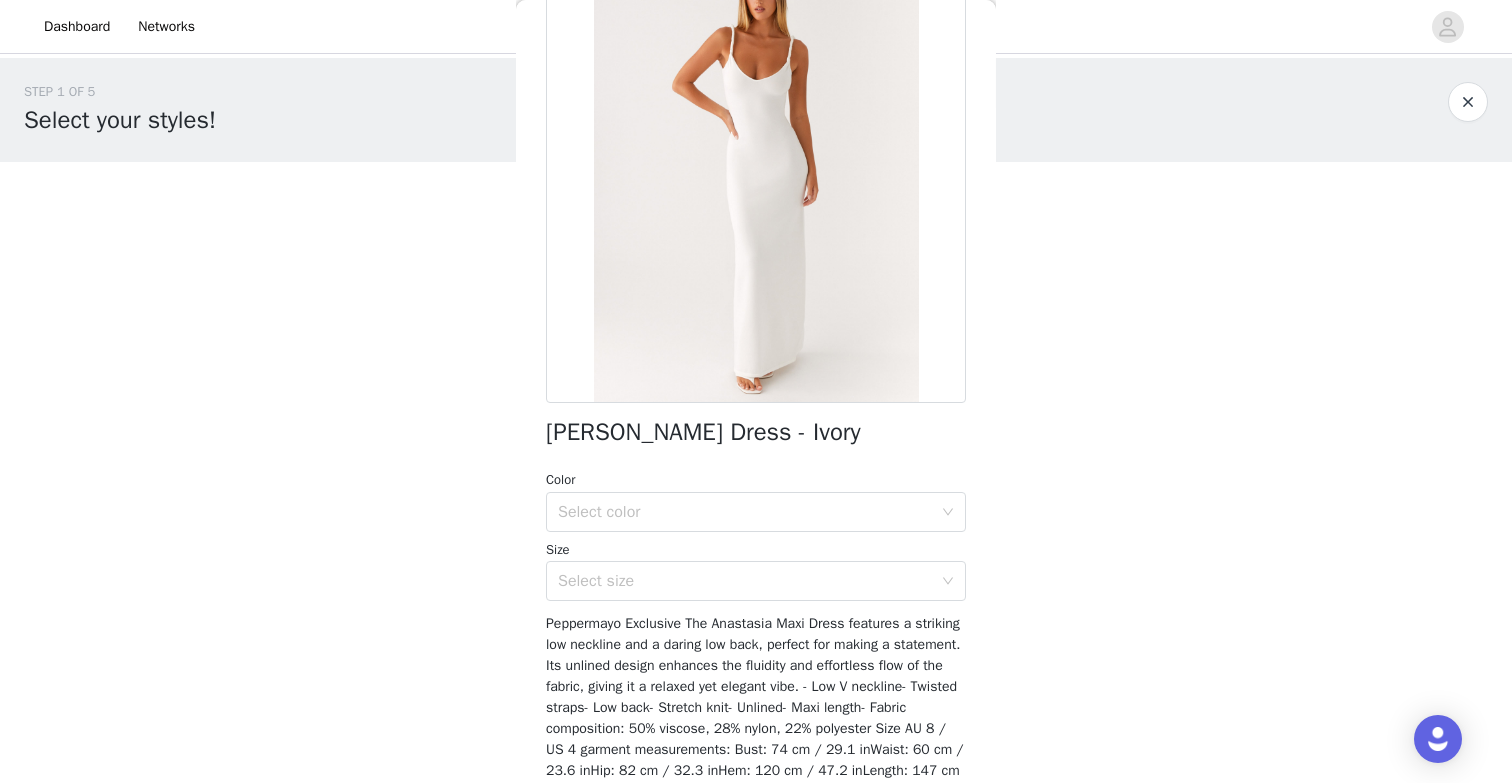 click at bounding box center (756, 178) 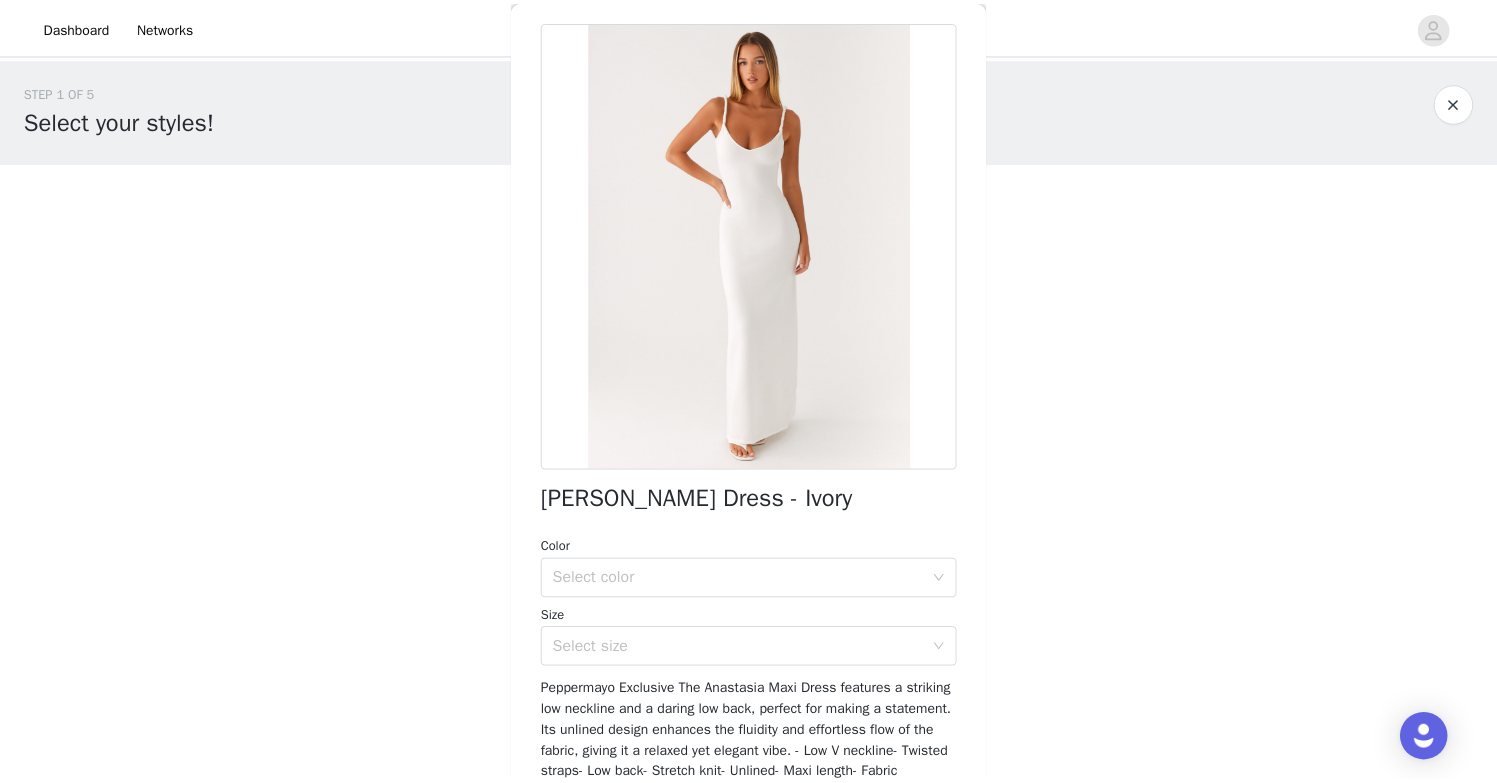 scroll, scrollTop: 78, scrollLeft: 0, axis: vertical 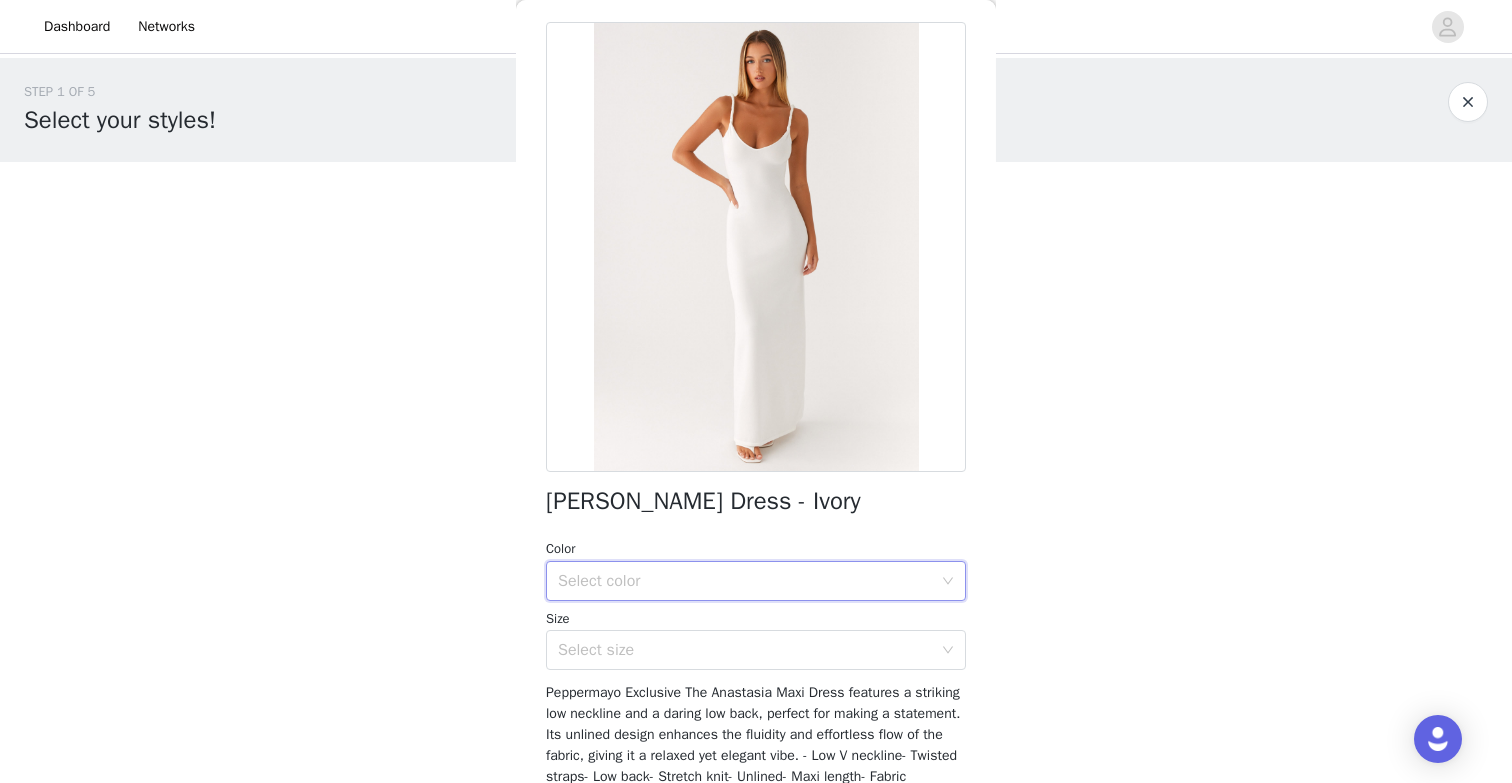 click on "Select color" at bounding box center (756, 581) 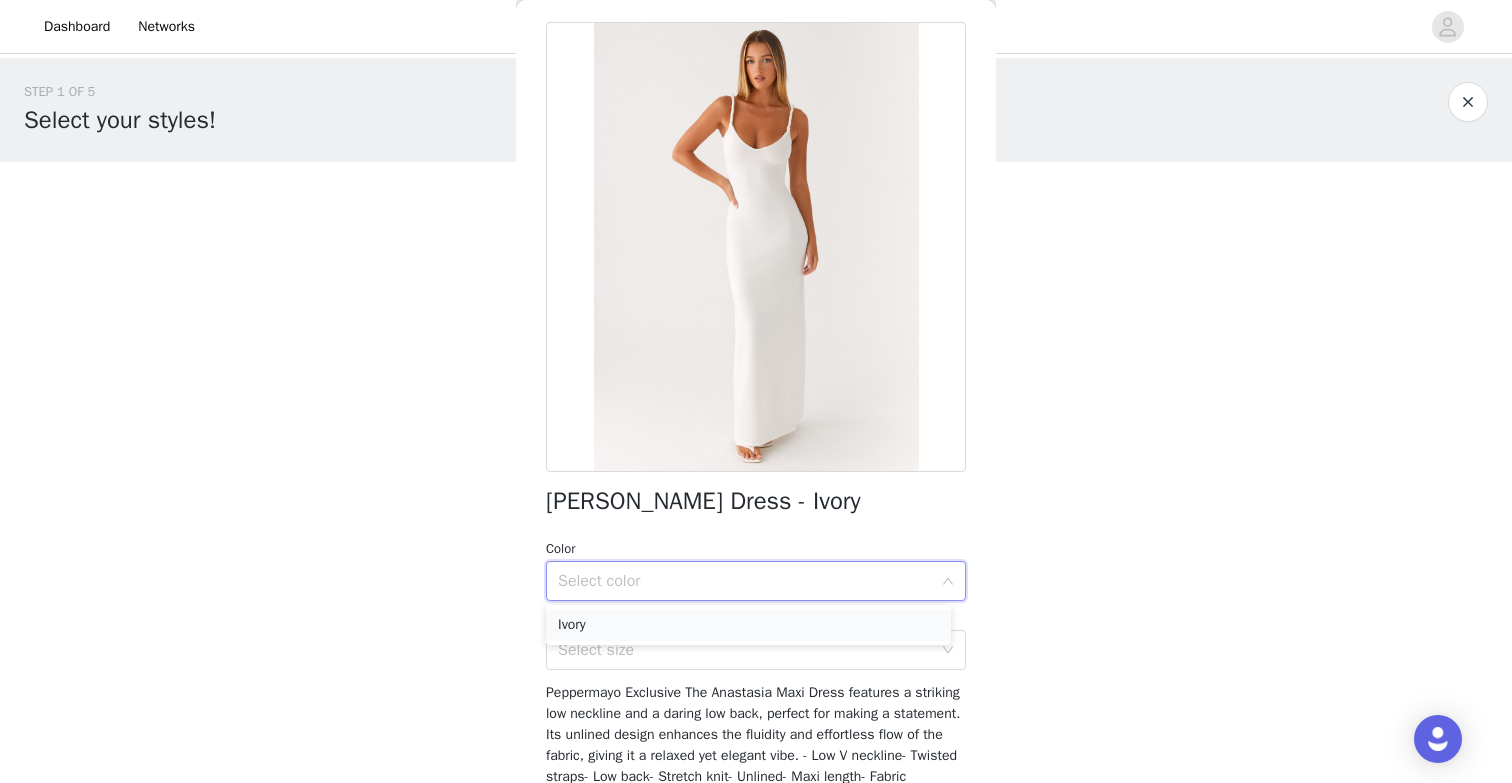 click on "Ivory" at bounding box center [748, 625] 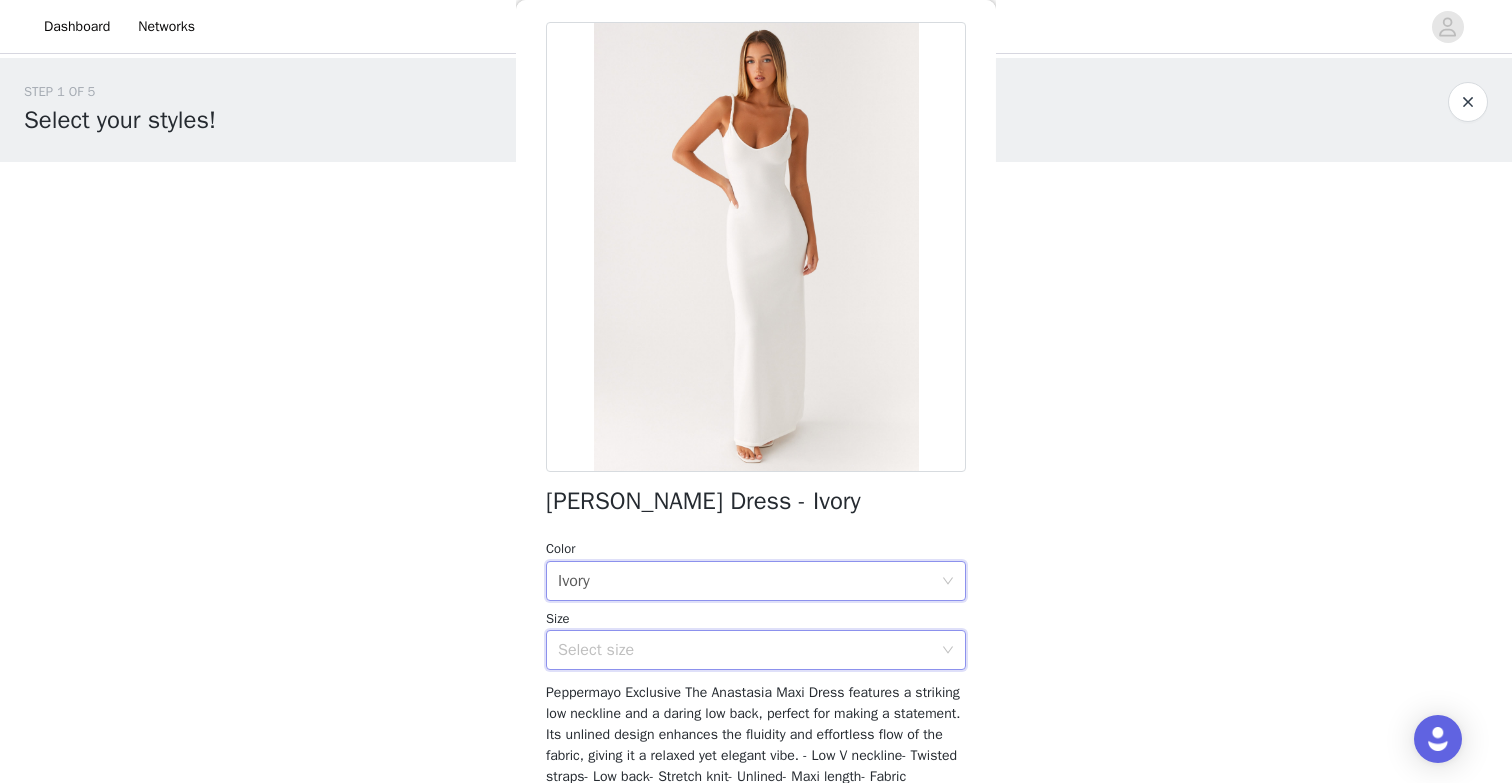 click 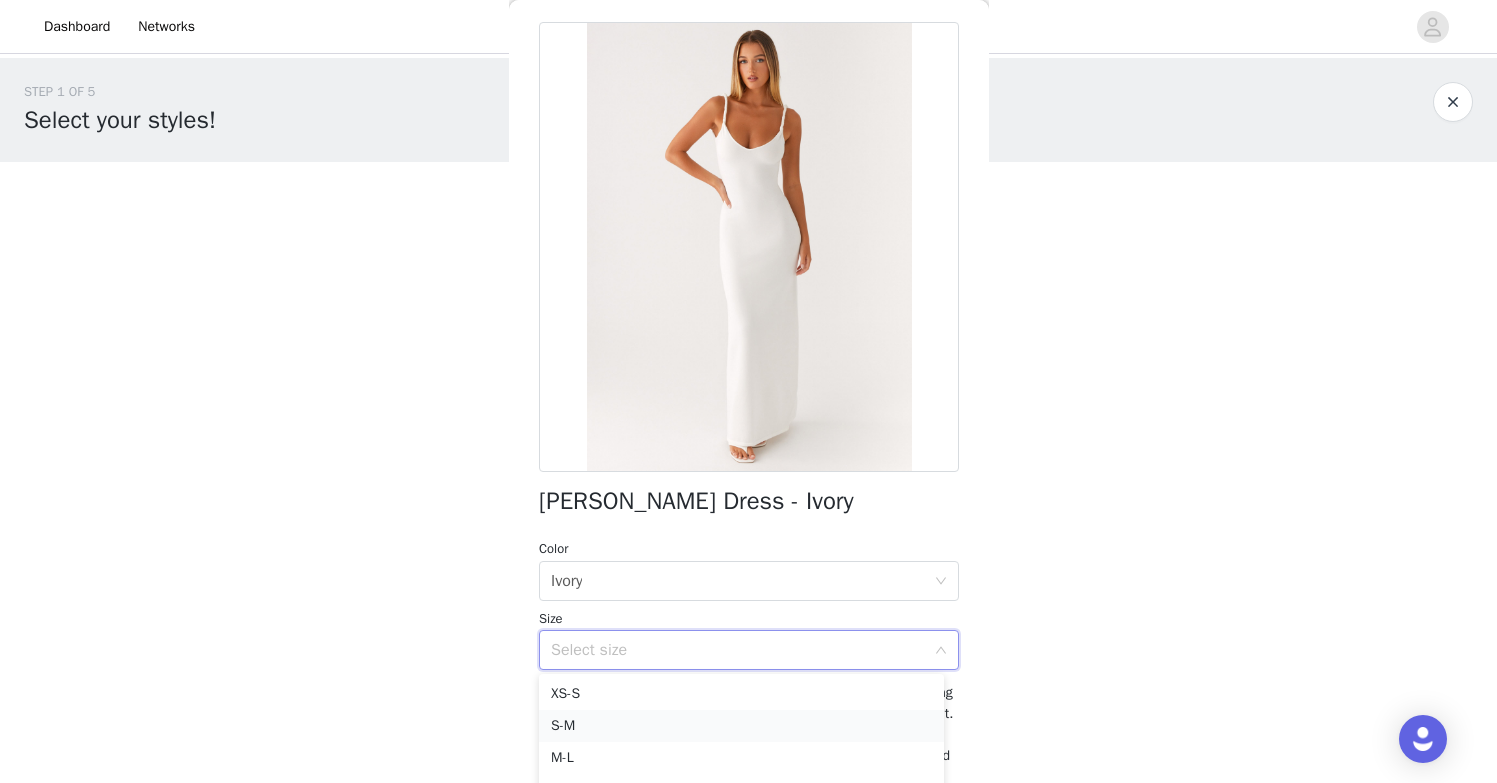 scroll, scrollTop: 27, scrollLeft: 0, axis: vertical 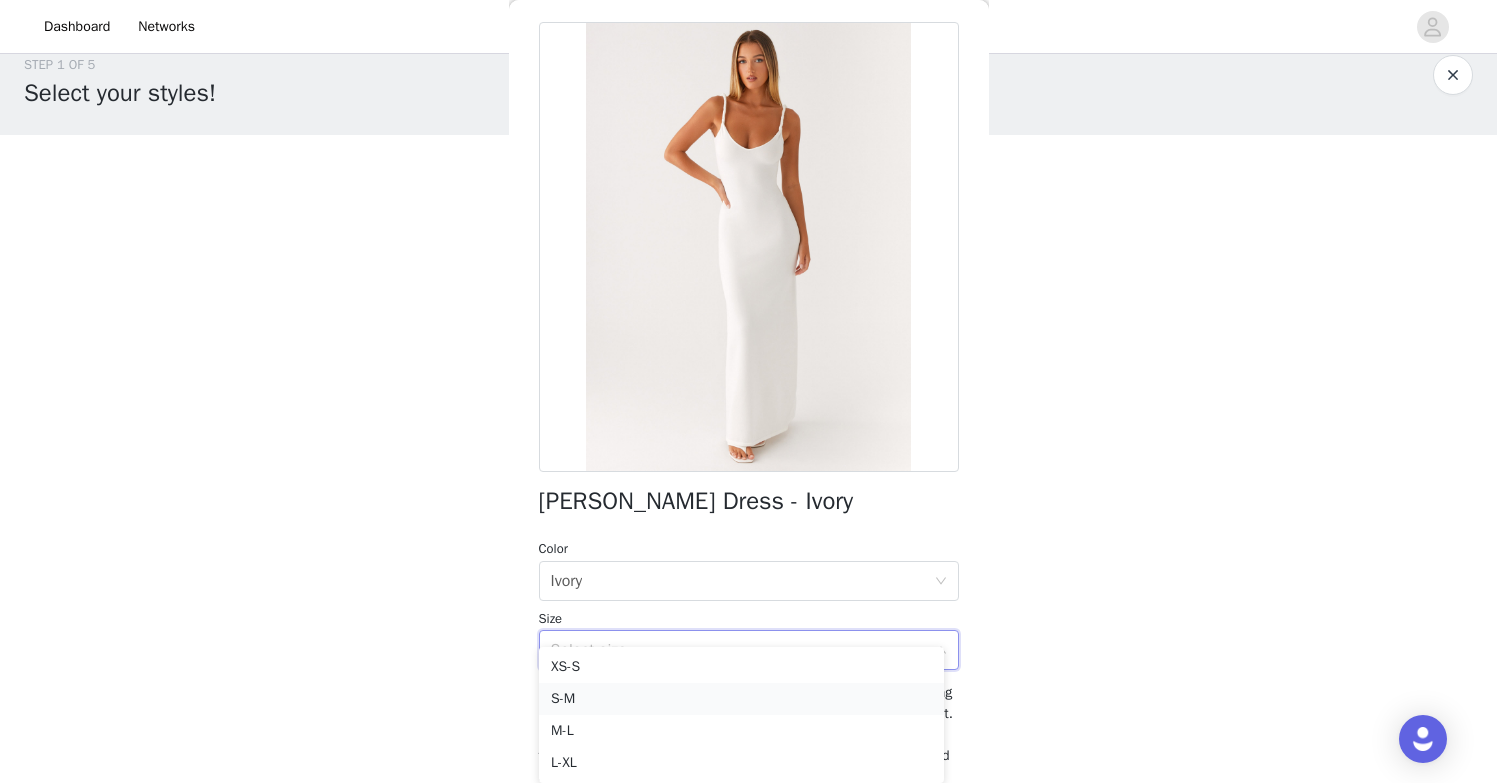 click on "S-M" at bounding box center (741, 699) 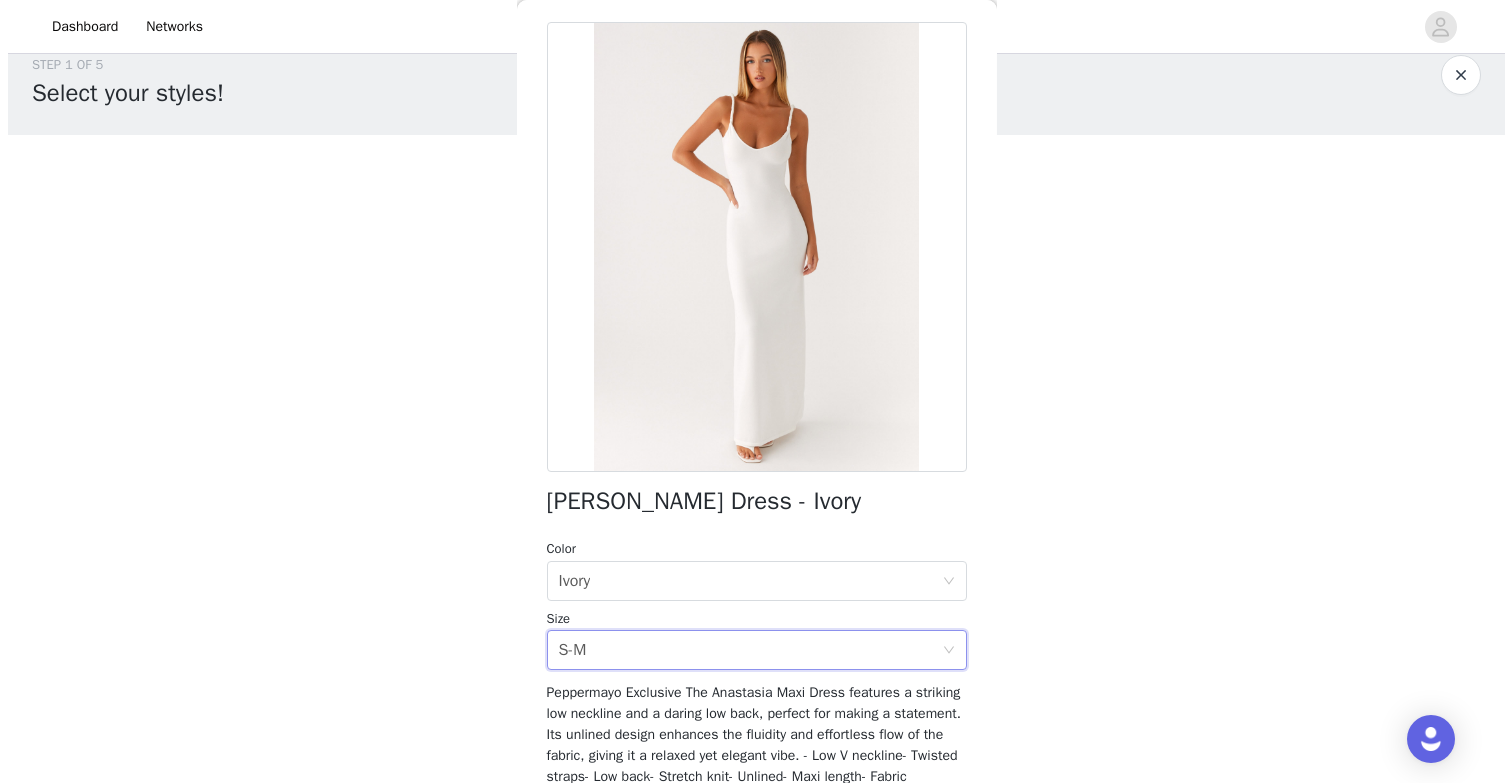 scroll, scrollTop: 0, scrollLeft: 0, axis: both 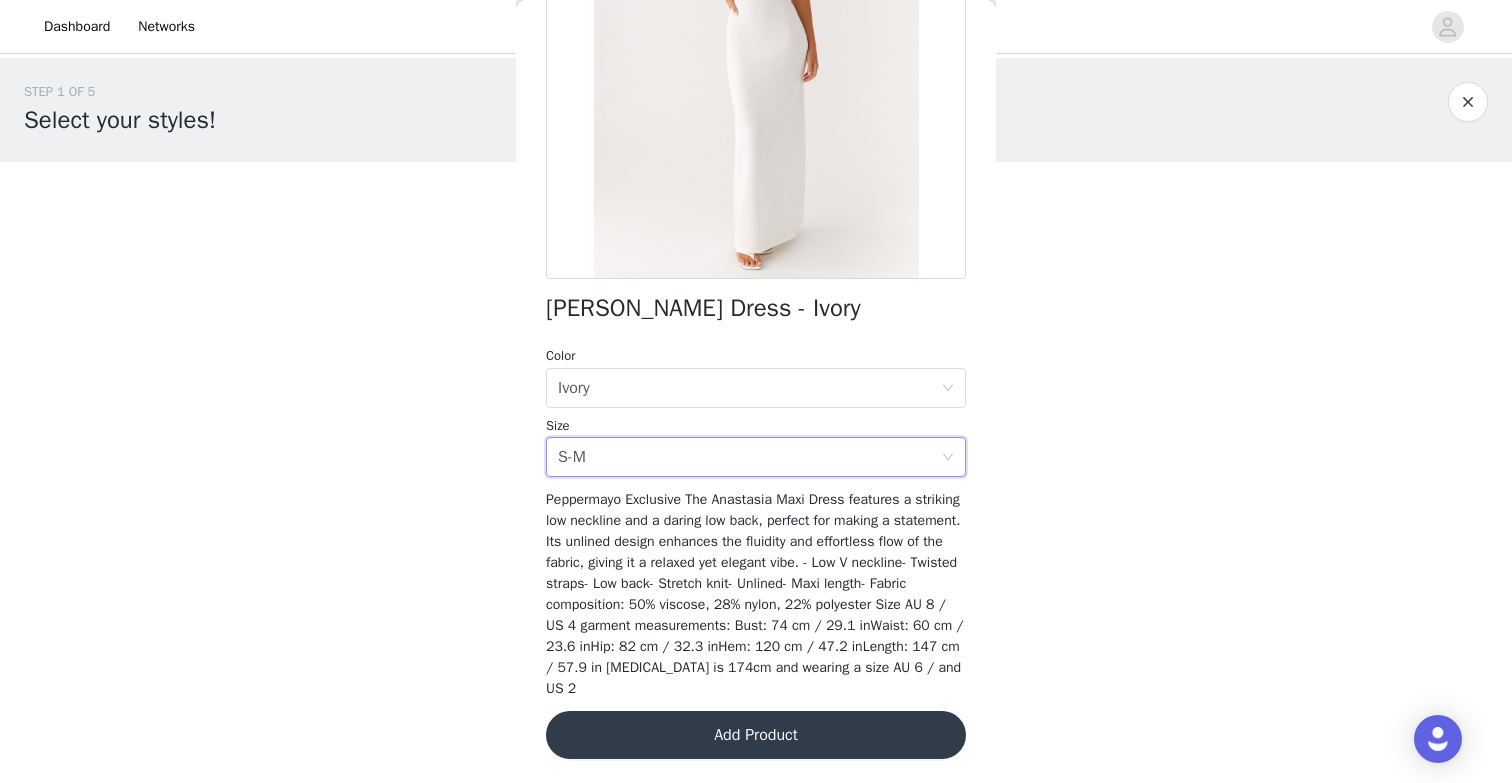 click on "Add Product" at bounding box center [756, 735] 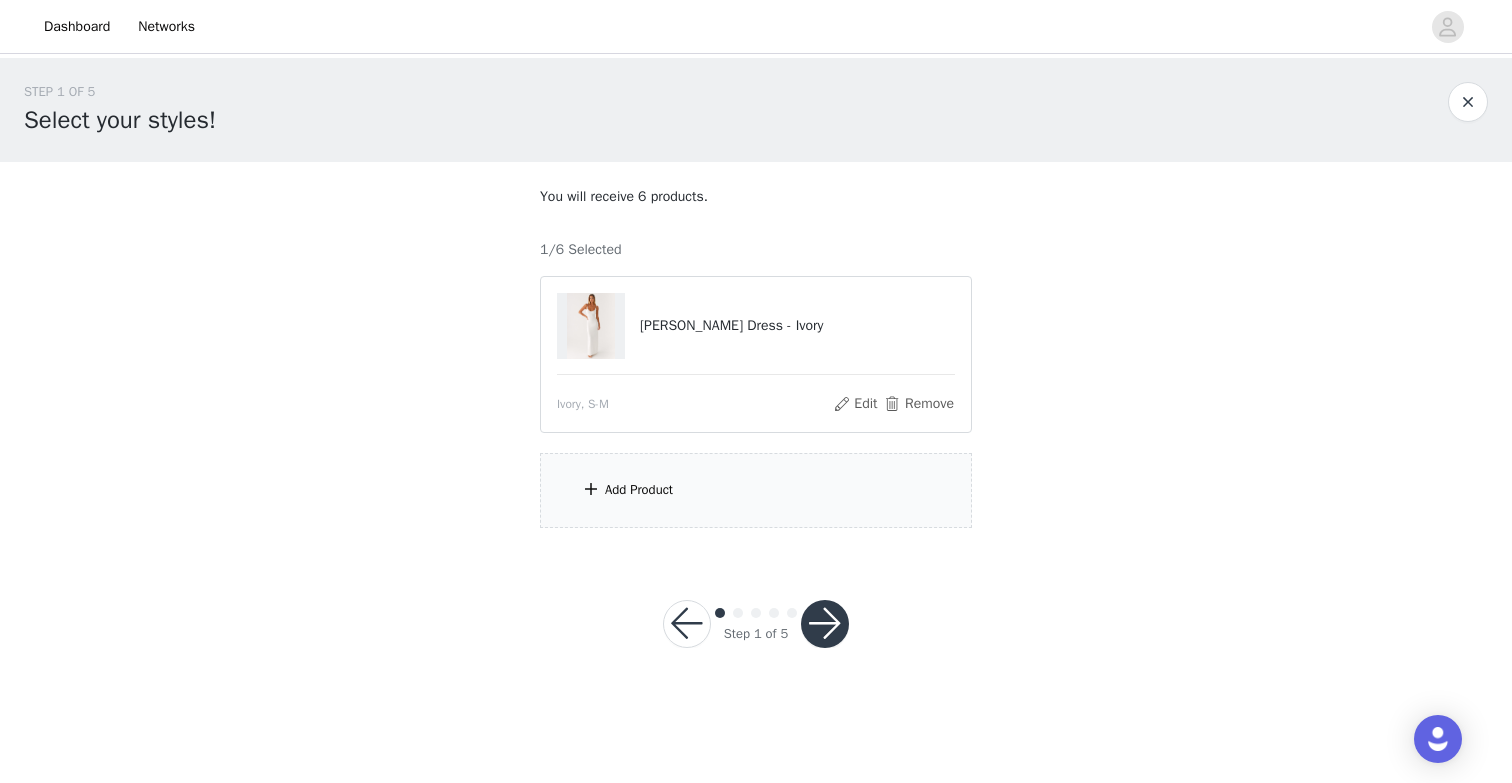 click on "Add Product" at bounding box center [639, 490] 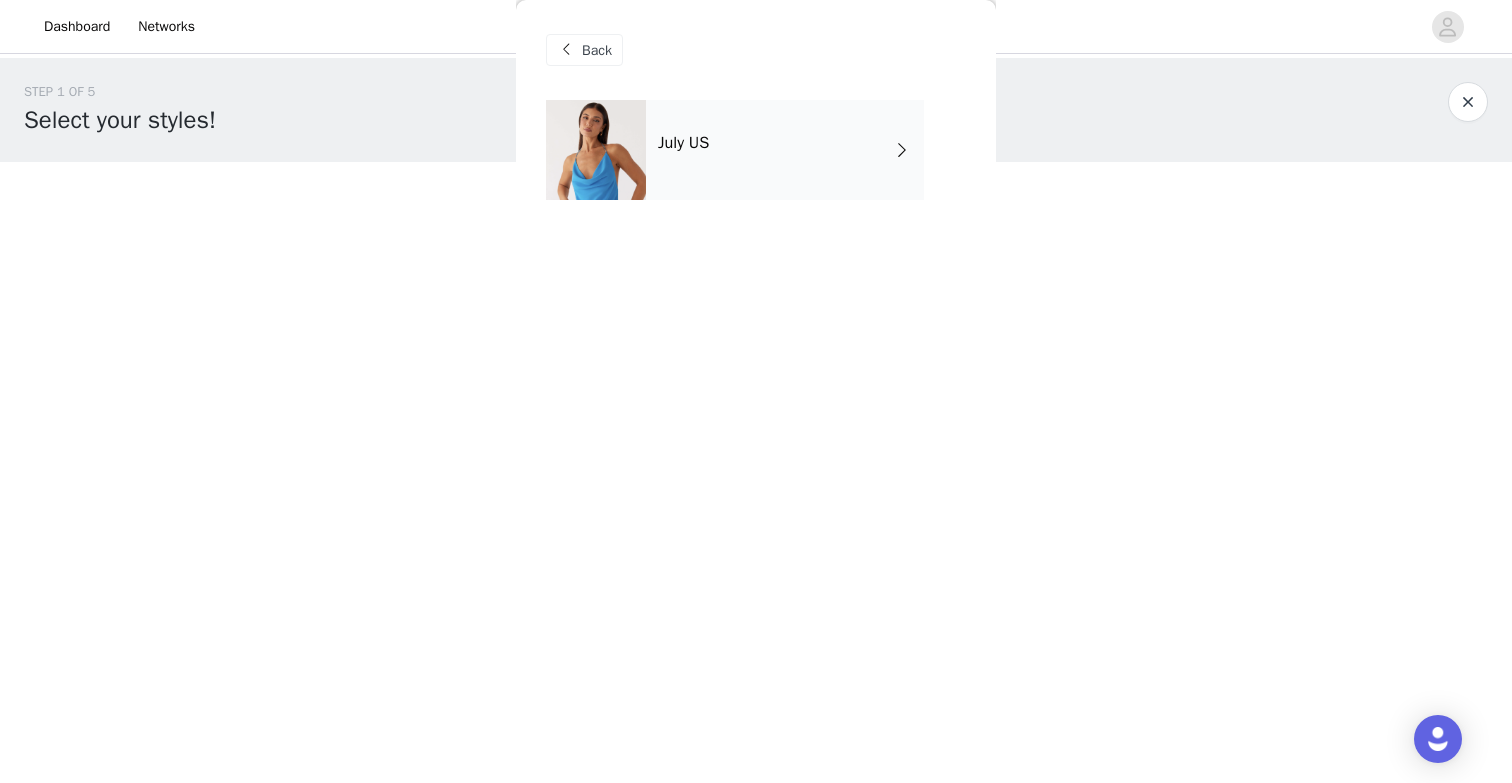 click on "July US" at bounding box center [785, 150] 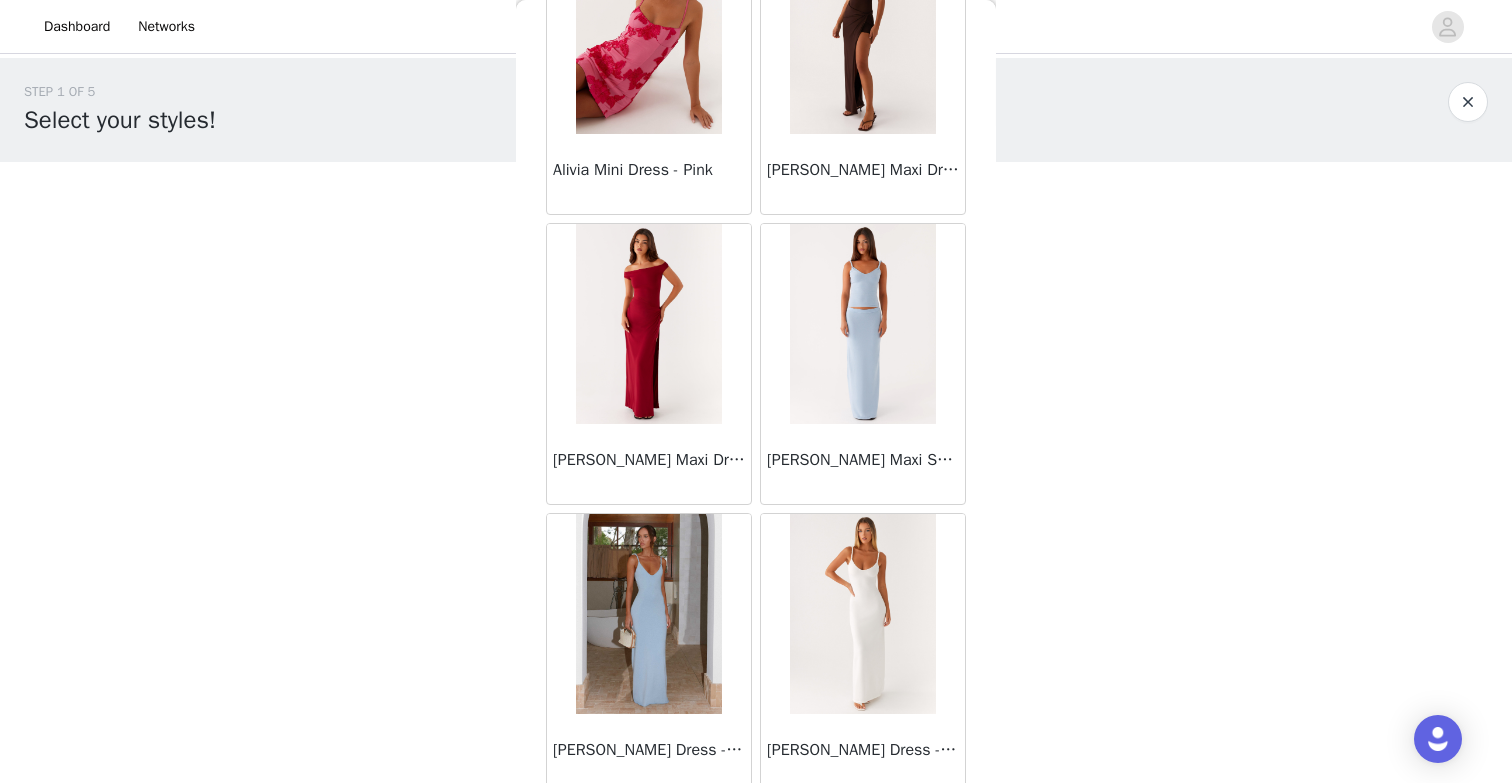 scroll, scrollTop: 2277, scrollLeft: 0, axis: vertical 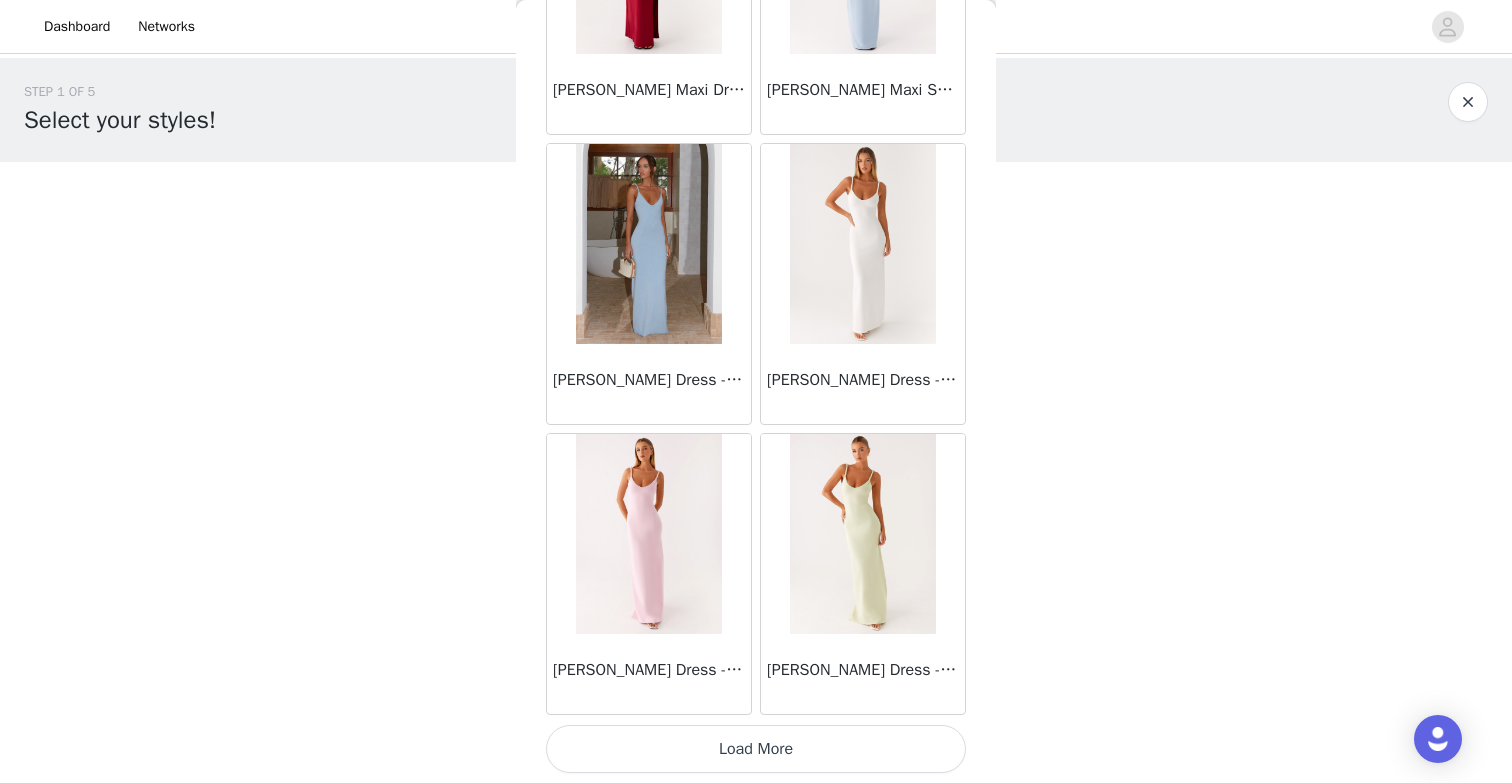 click at bounding box center [648, 244] 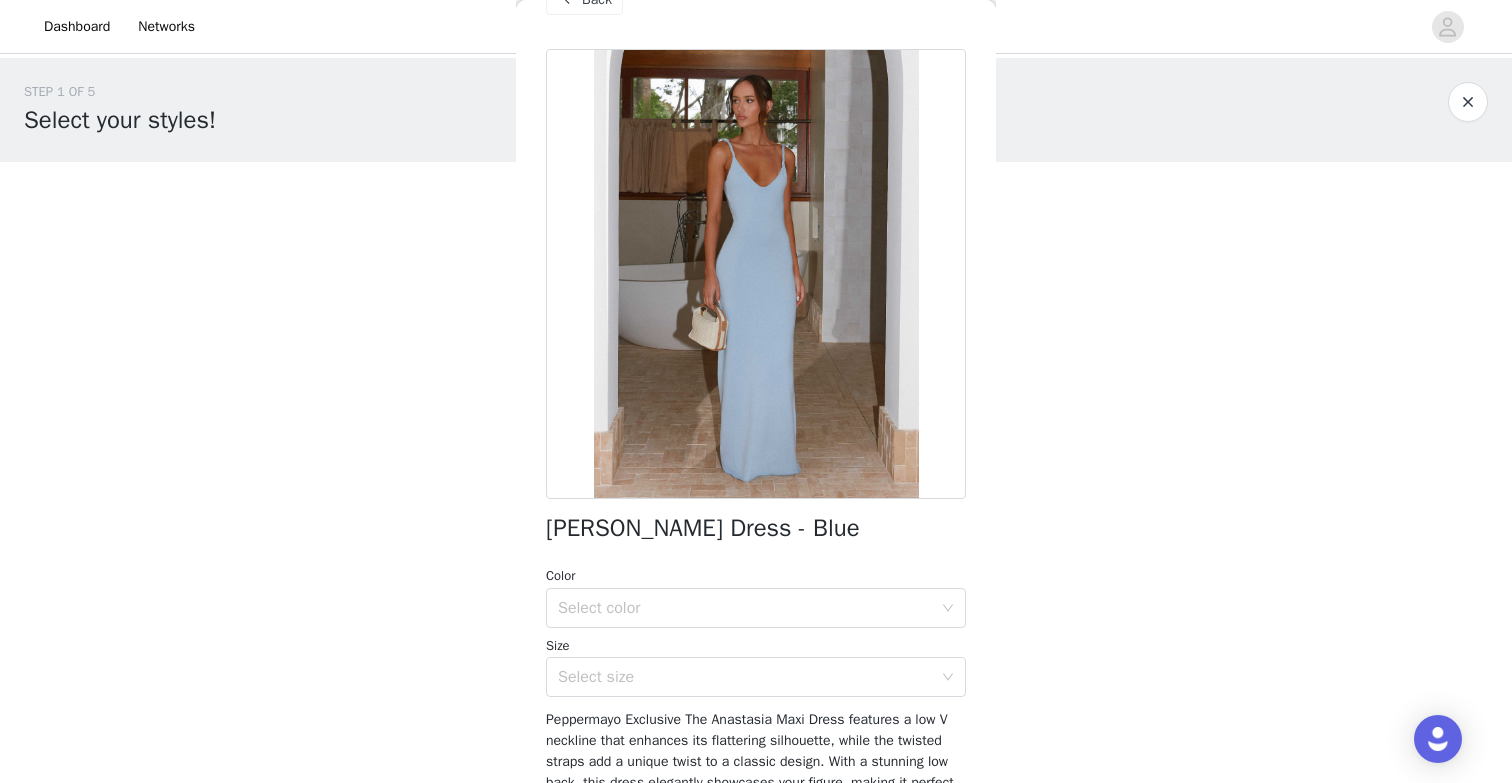 scroll, scrollTop: 0, scrollLeft: 0, axis: both 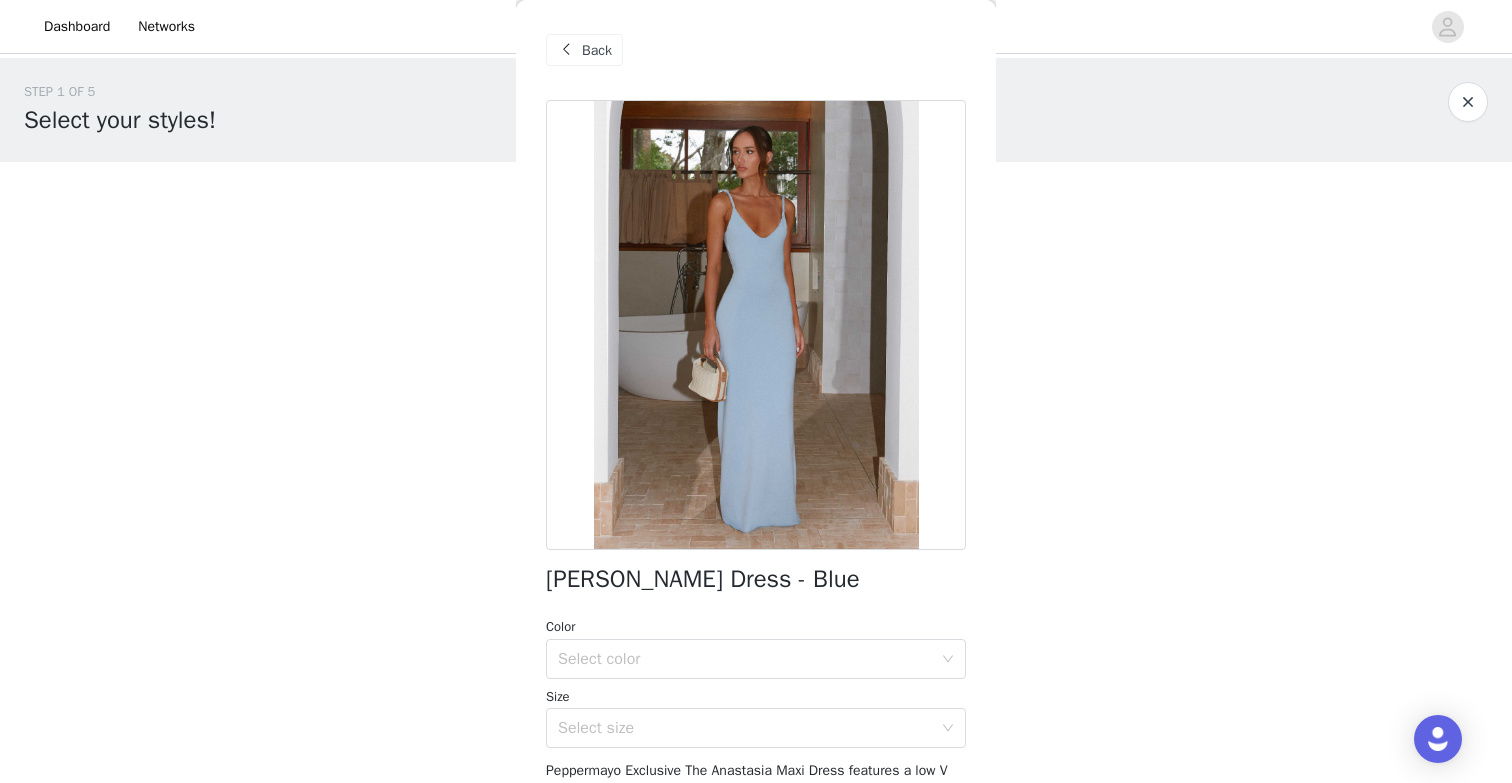 click on "Back     Anastasia Maxi Dress - Blue               Color   Select color Size   Select size   Peppermayo Exclusive The Anastasia Maxi Dress features a low V neckline that enhances its flattering silhouette, while the twisted straps add a unique twist to a classic design. With a stunning low back, this dress elegantly showcases your figure, making it perfect for evening soirees or sunset gatherings. - Low V neckline- Twisted straps- Low back- Stretch knit- Unlined- Maxi length- Fabric composition: 50% viscose, 28% nylon, 22% polyester Size AU 8 / US 4 garment measurements: Bust: 74 cm / 29.1 inWaist: 60 cm / 23.6 inHip: 82 cm / 32.3 inHem: 120 cm / 47.2 inLength: 147 cm / 57.9 in Roberta is 177cm and wears size AU 6 / size US 2   Add Product" at bounding box center (756, 391) 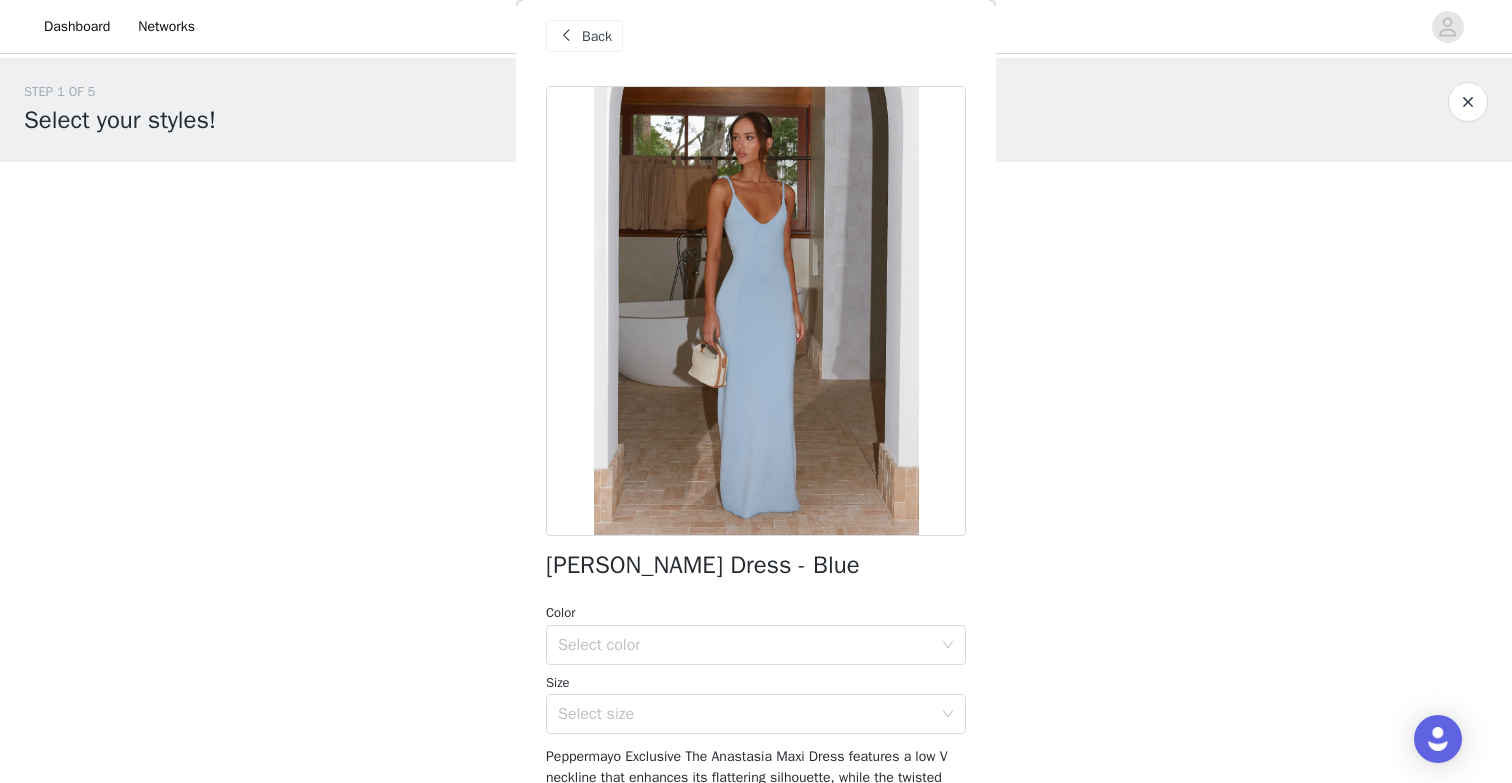 scroll, scrollTop: 19, scrollLeft: 0, axis: vertical 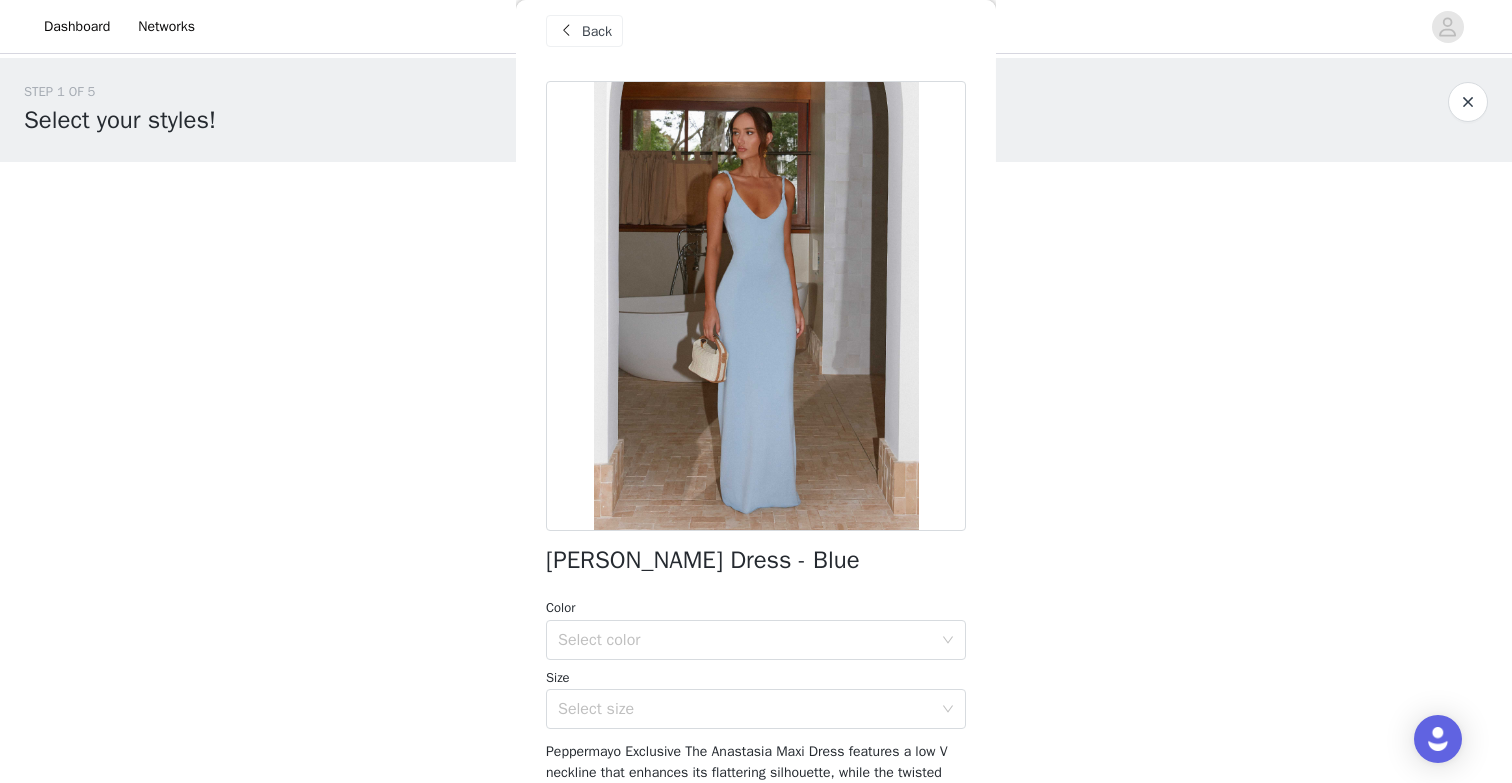 click on "Back" at bounding box center [584, 31] 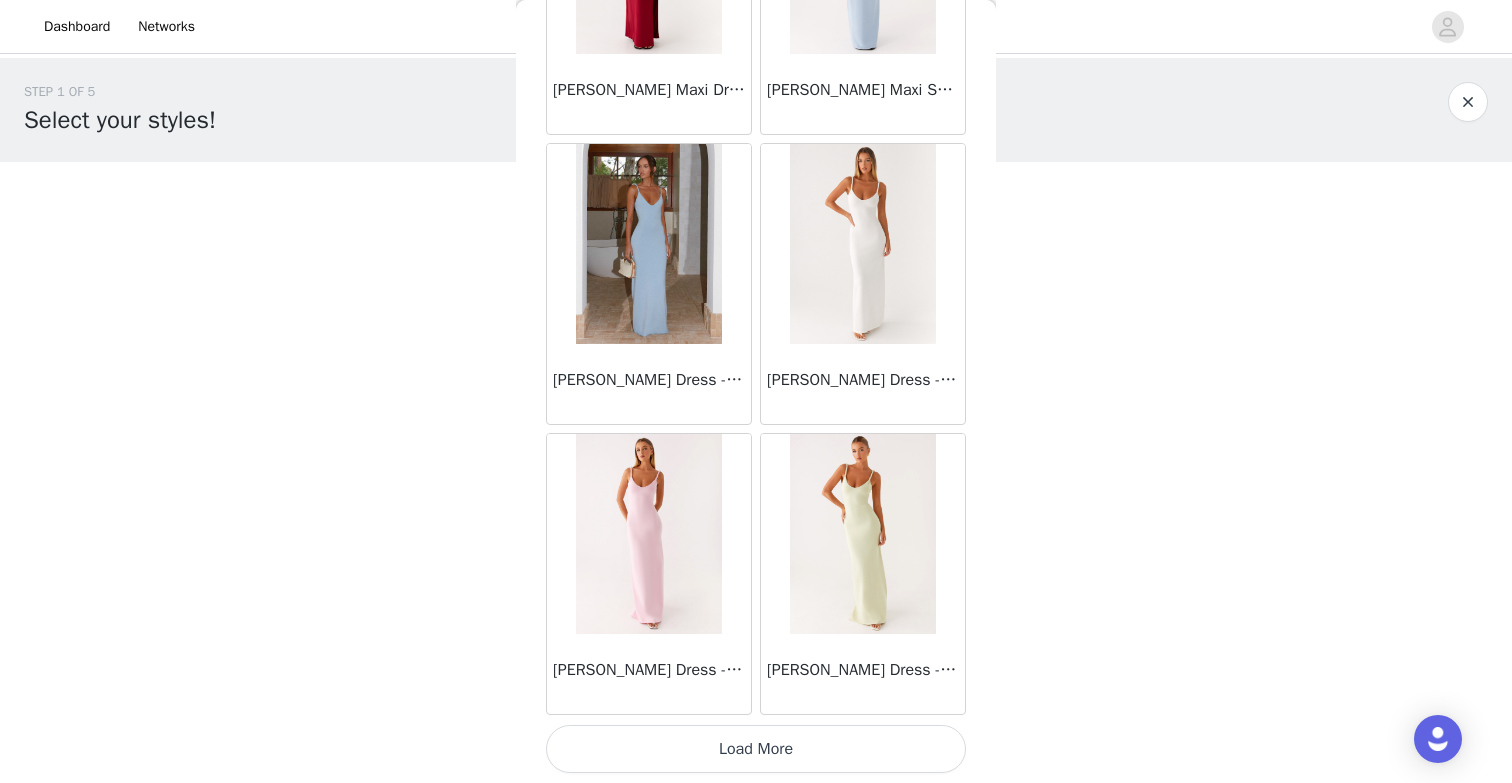 click on "Load More" at bounding box center (756, 749) 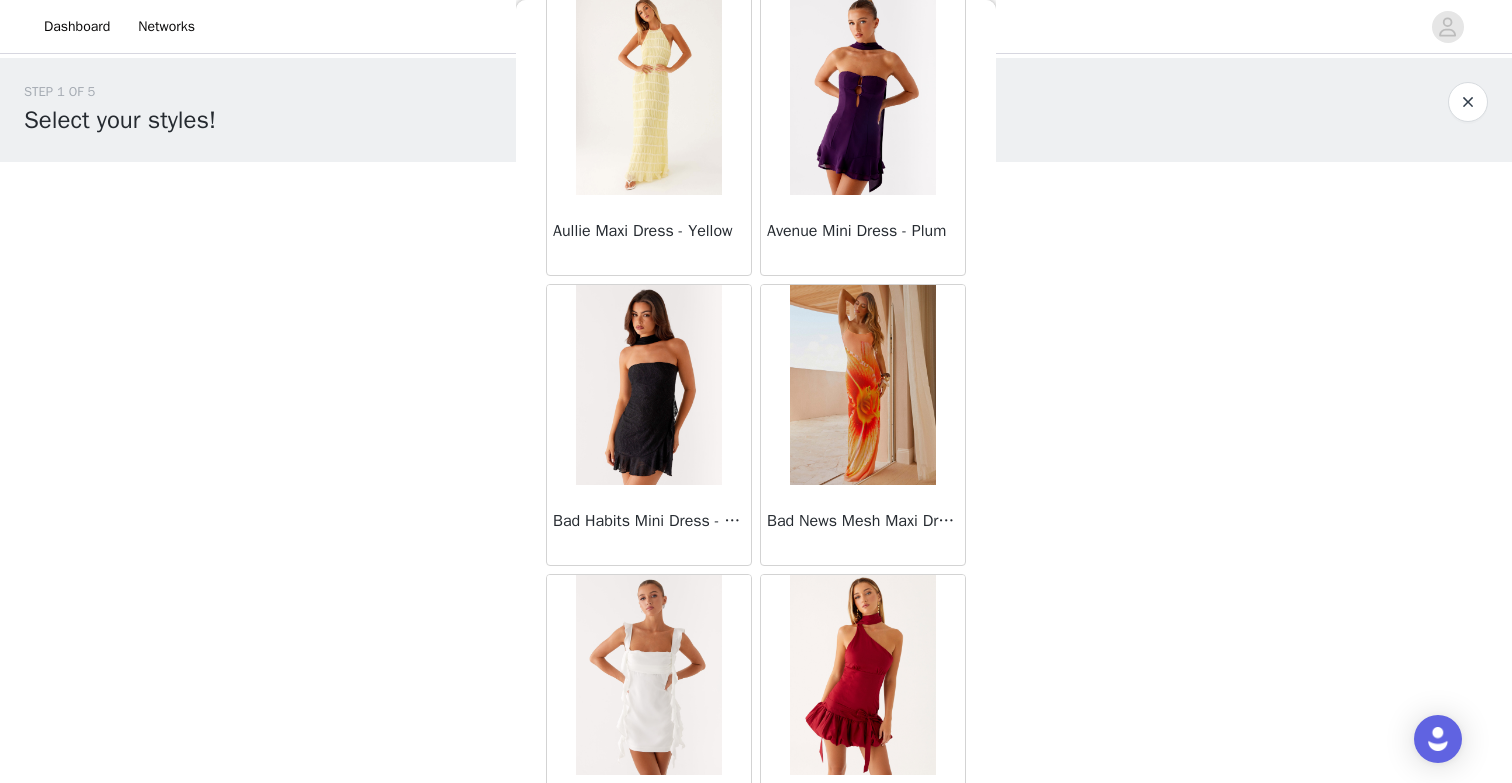 scroll, scrollTop: 5177, scrollLeft: 0, axis: vertical 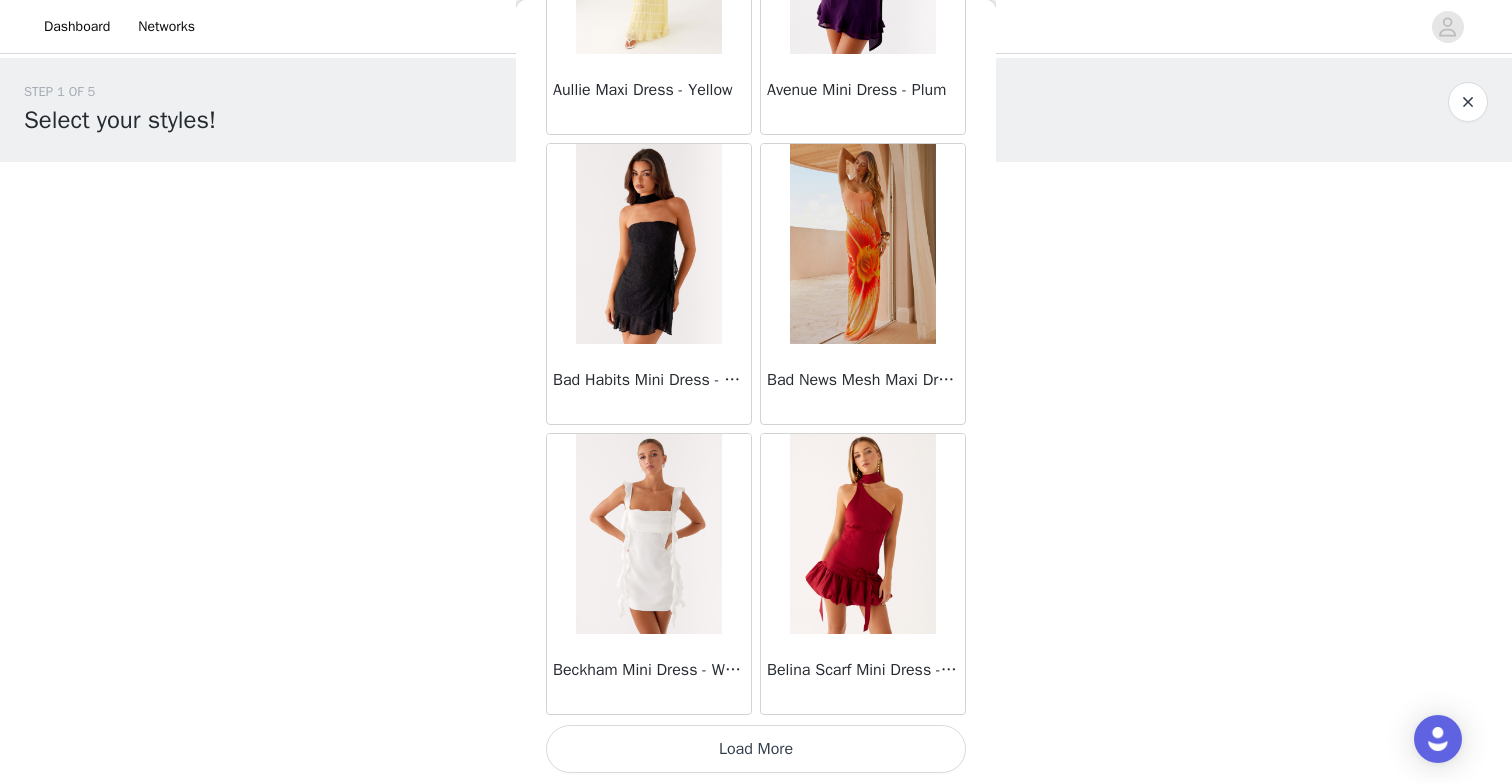 click on "Load More" at bounding box center (756, 749) 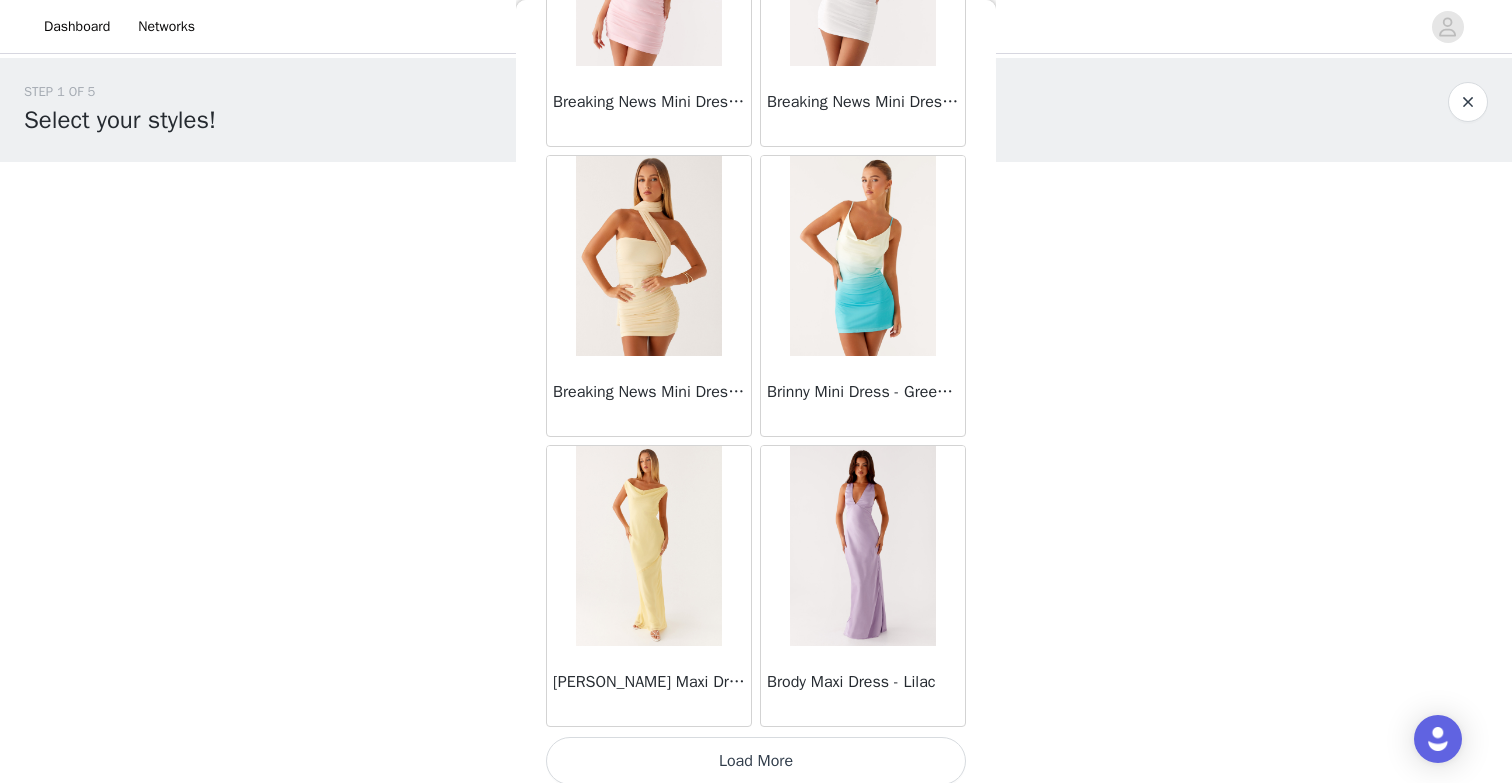 scroll, scrollTop: 8077, scrollLeft: 0, axis: vertical 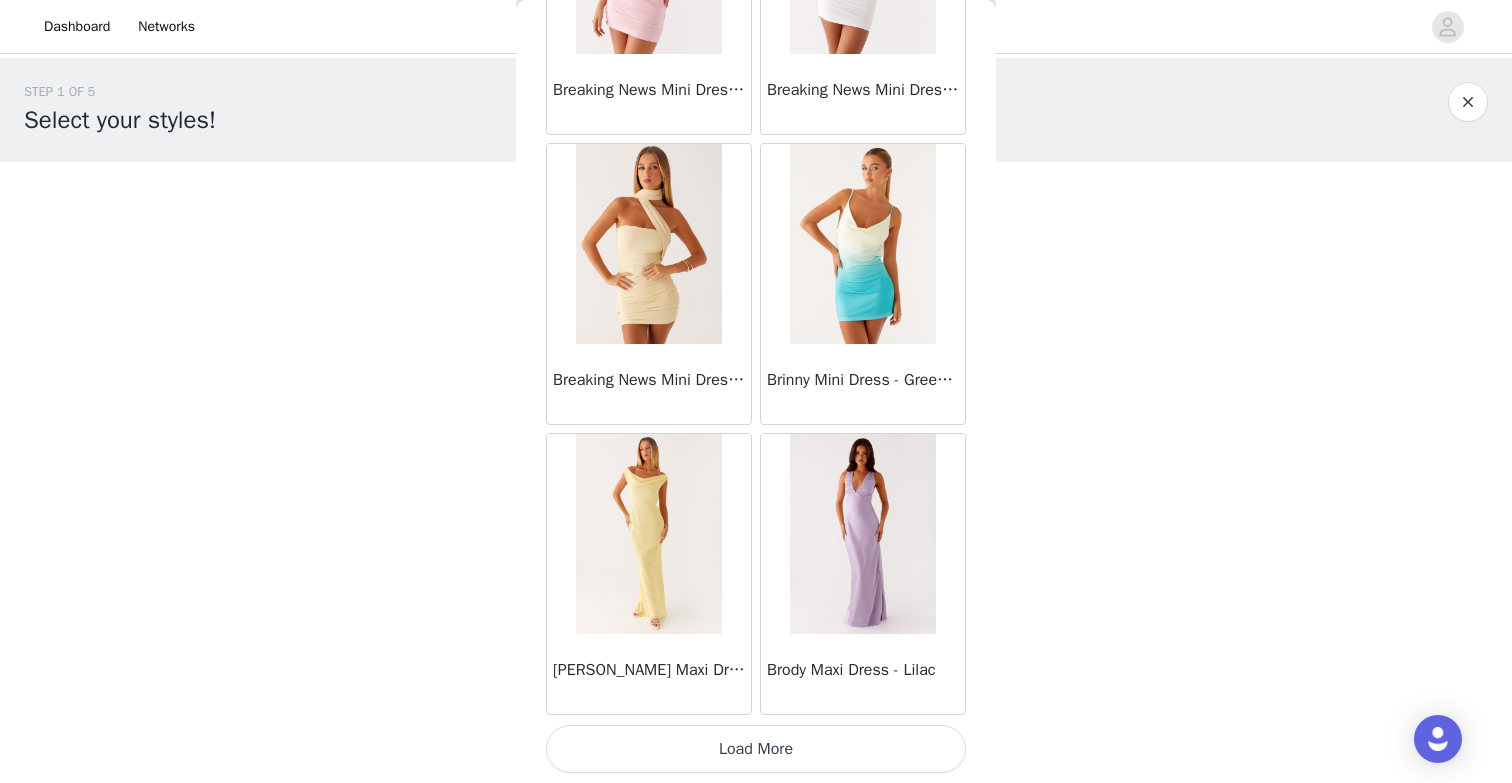click on "Load More" at bounding box center [756, 749] 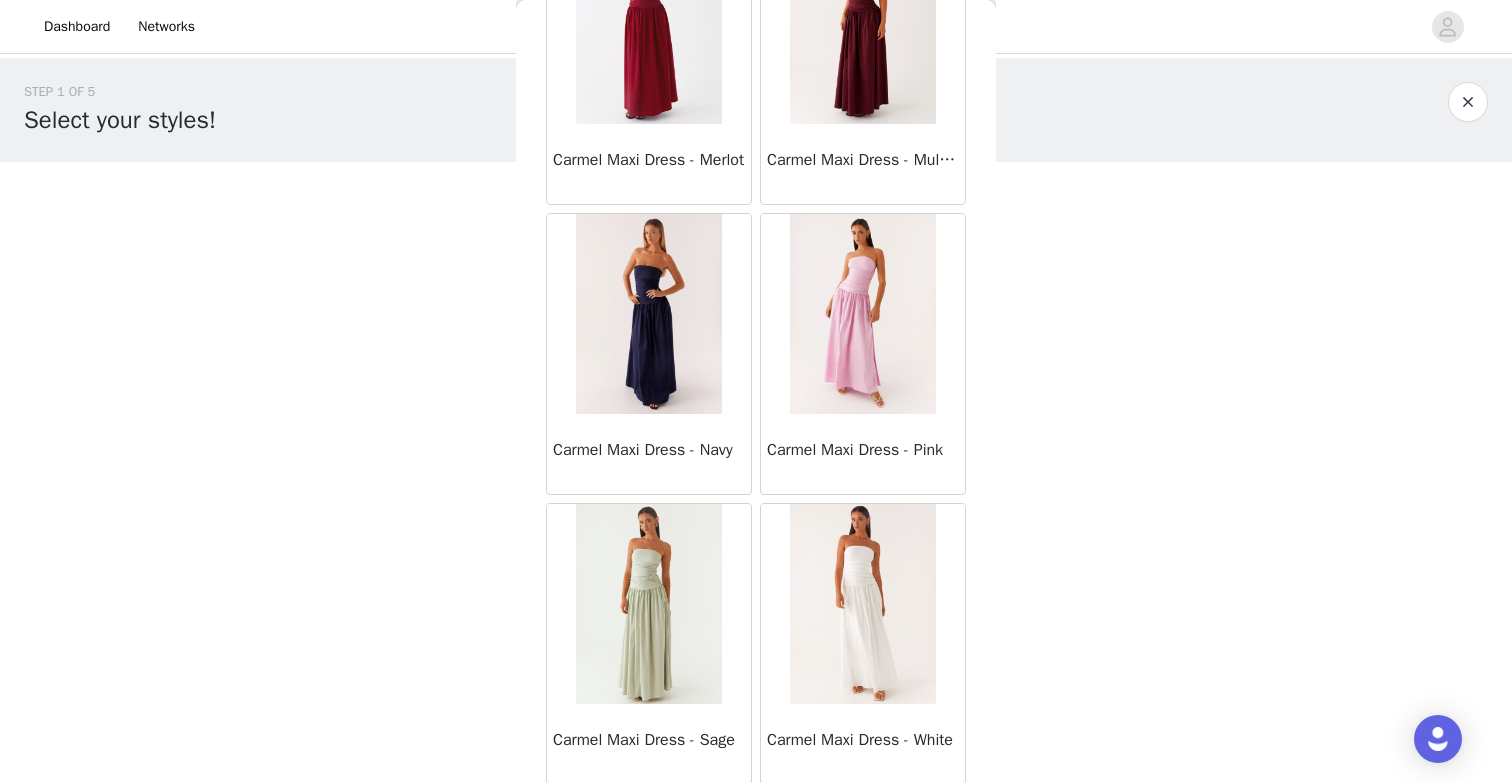 scroll, scrollTop: 10977, scrollLeft: 0, axis: vertical 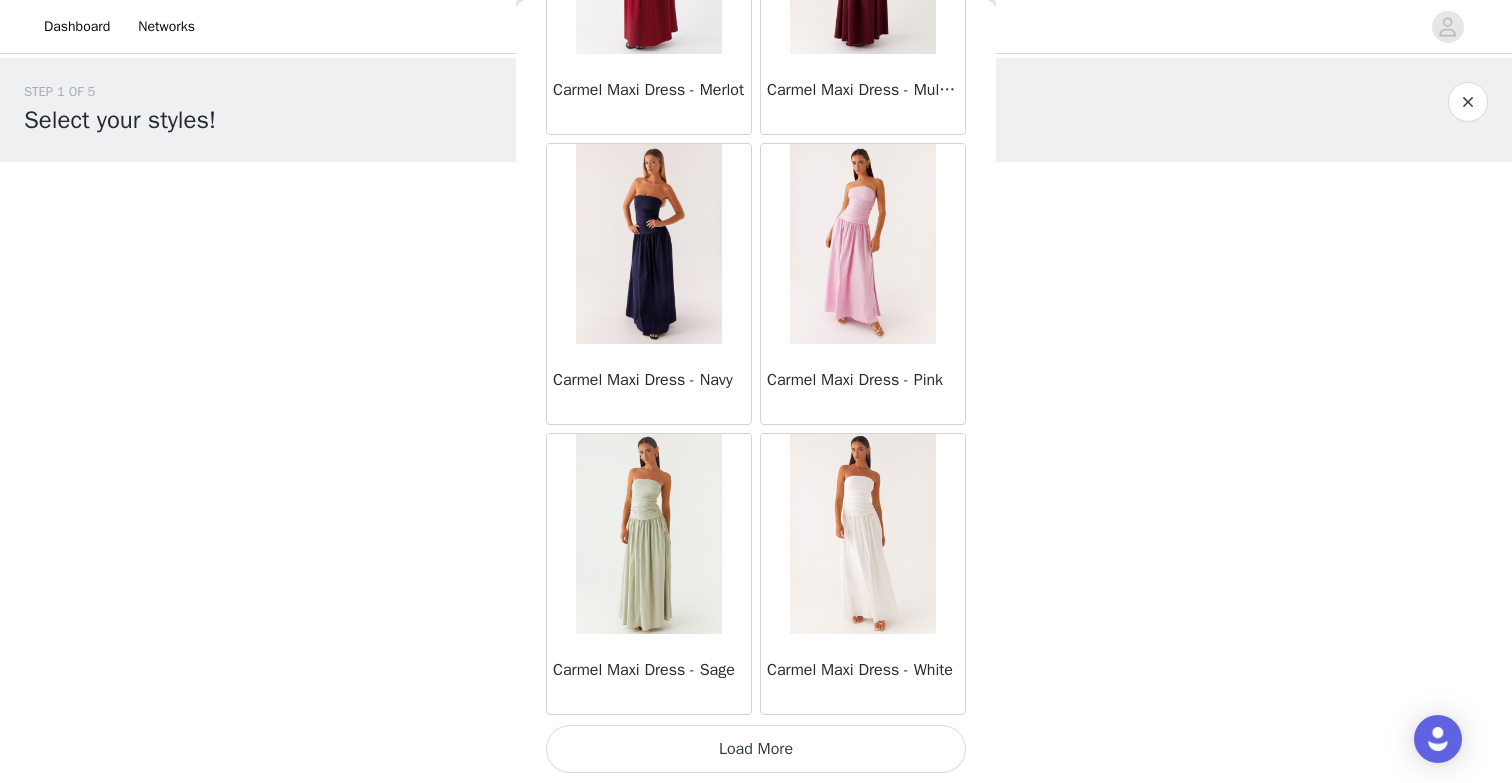 click on "Load More" at bounding box center (756, 749) 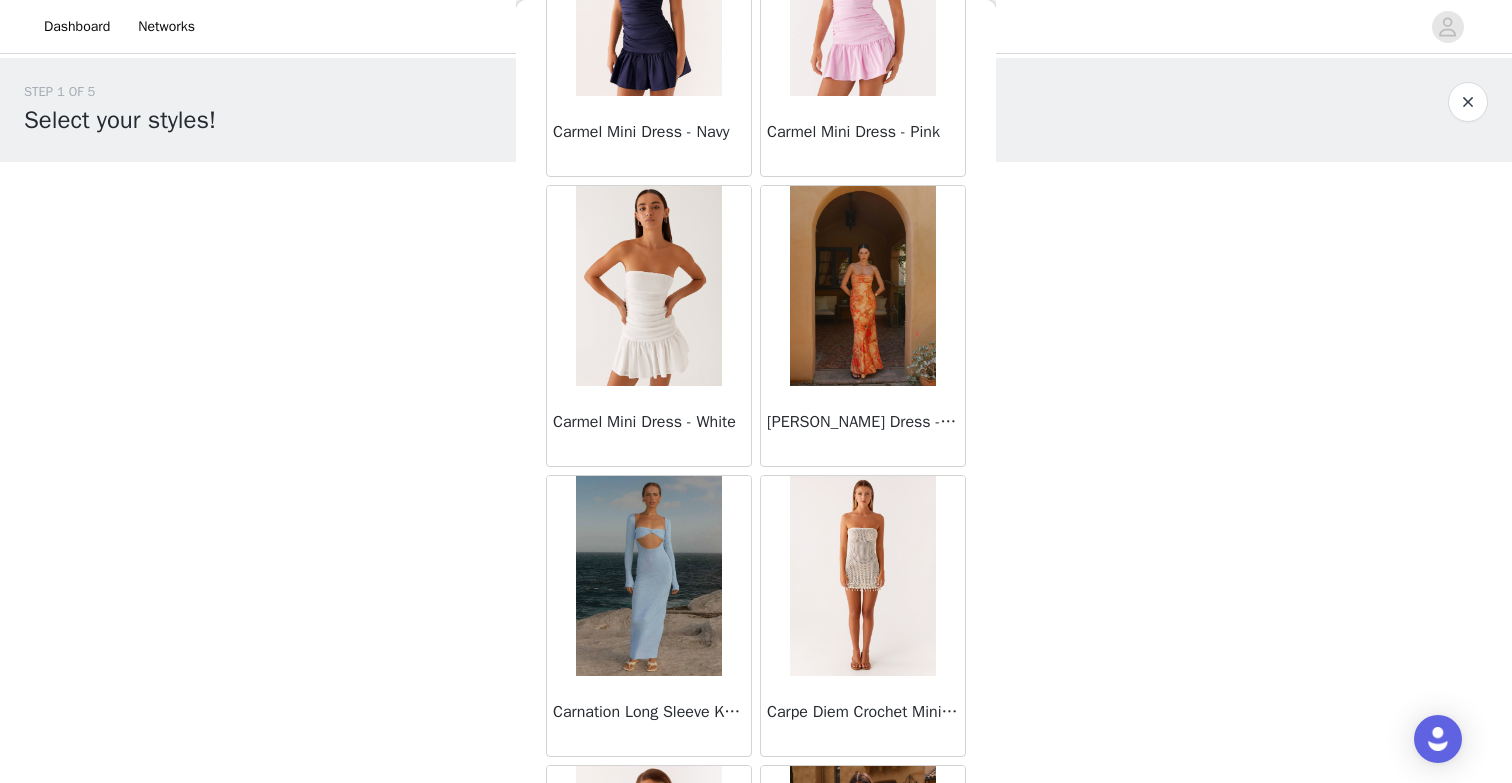 scroll, scrollTop: 12388, scrollLeft: 0, axis: vertical 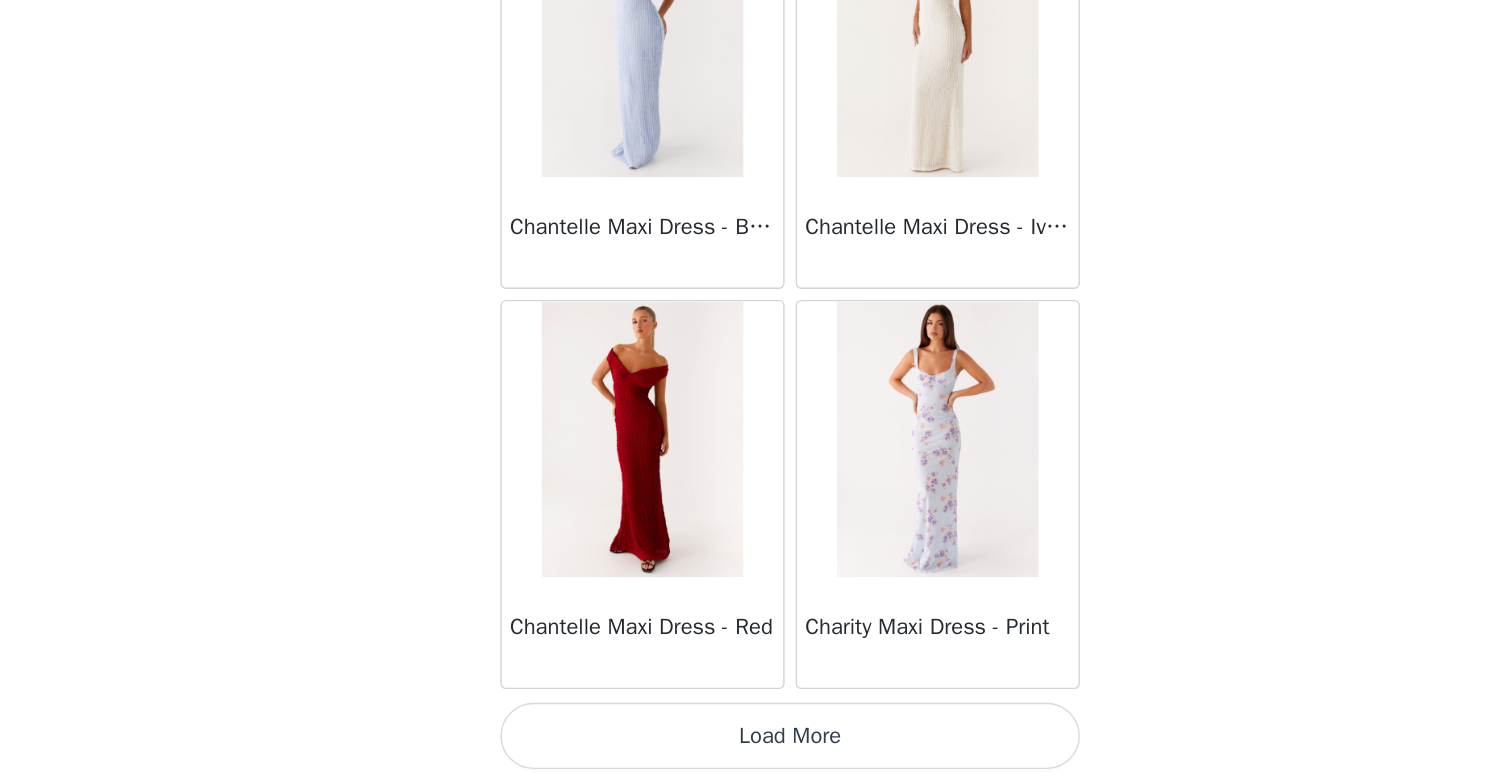 click on "Load More" at bounding box center (756, 749) 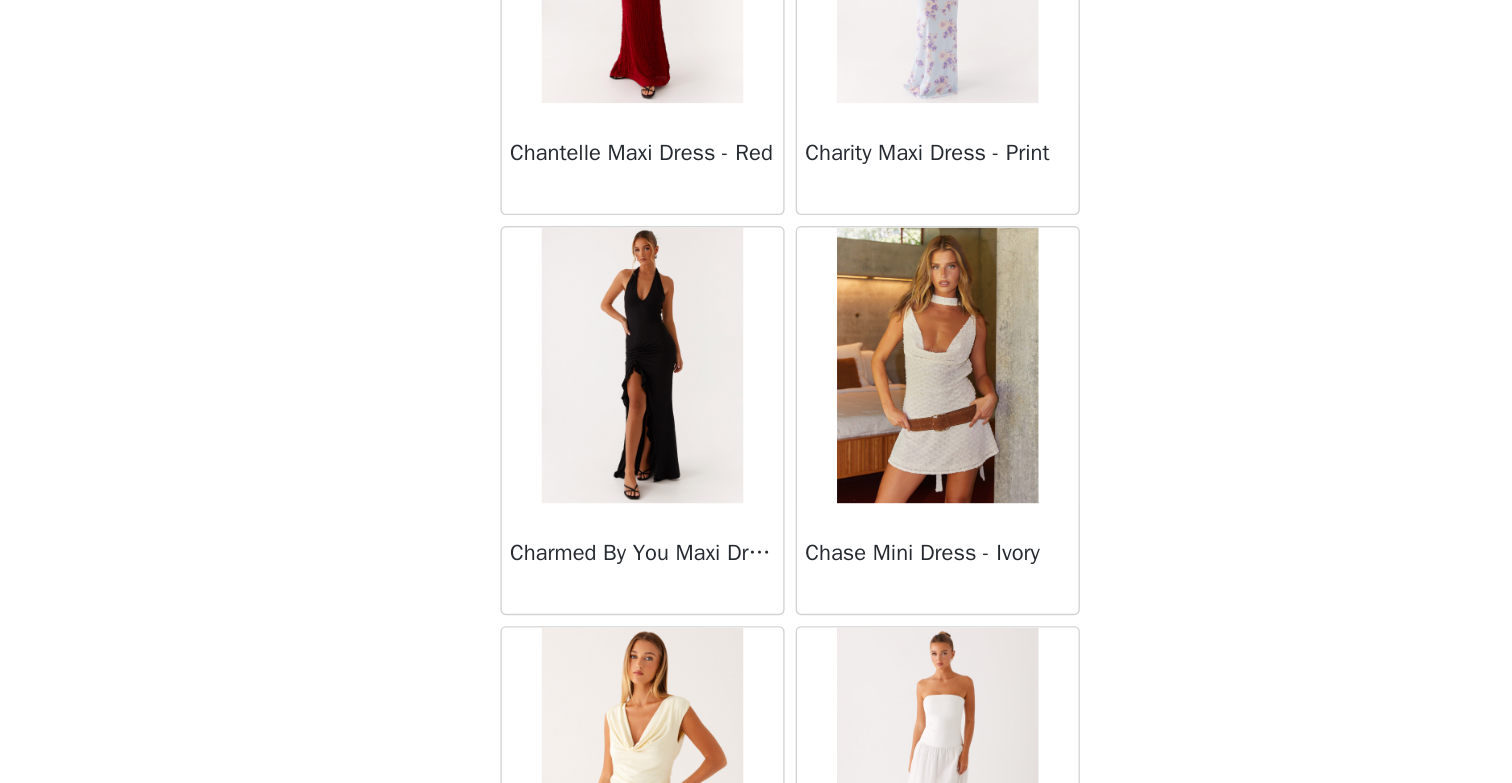 click at bounding box center [648, 480] 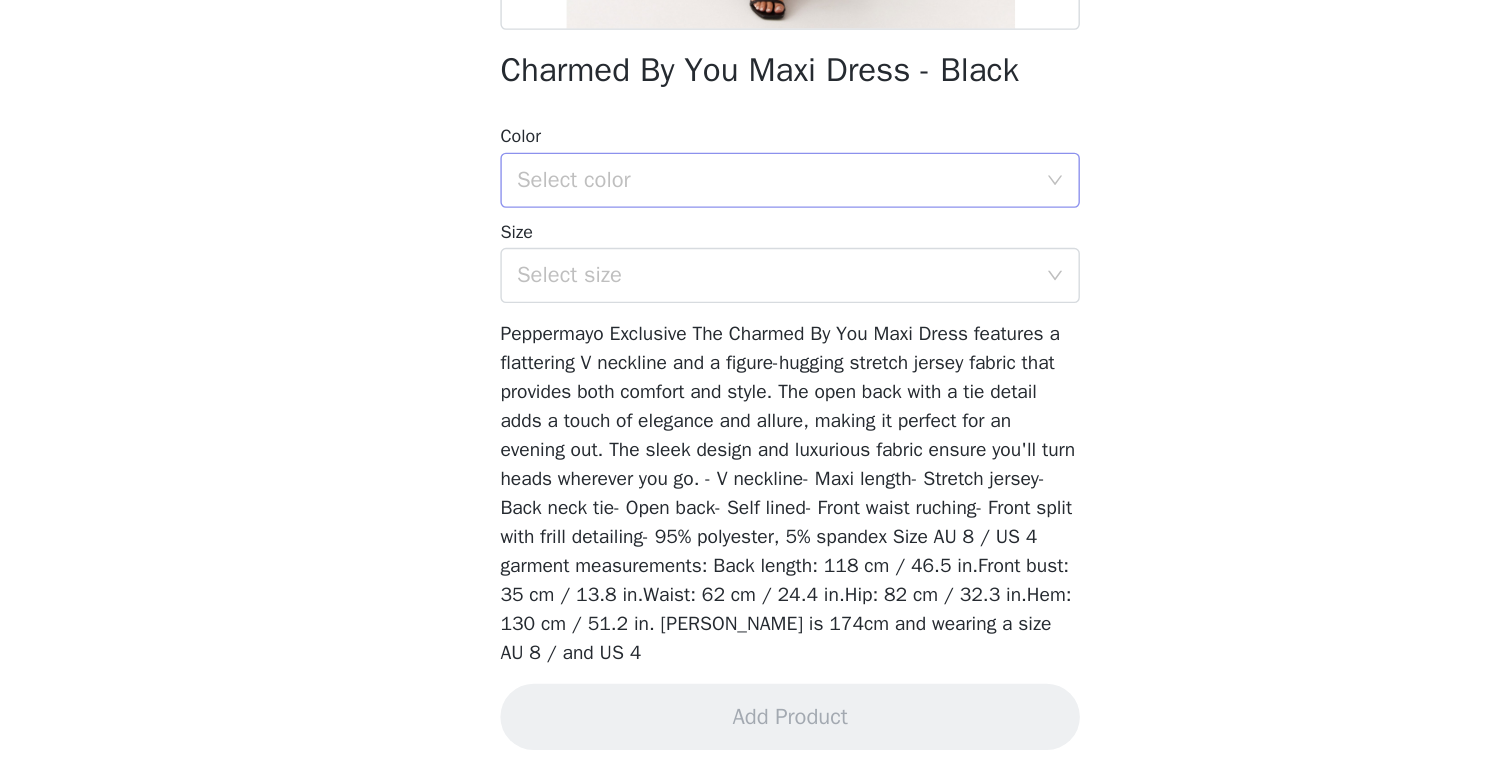 click on "Select color" at bounding box center (745, 346) 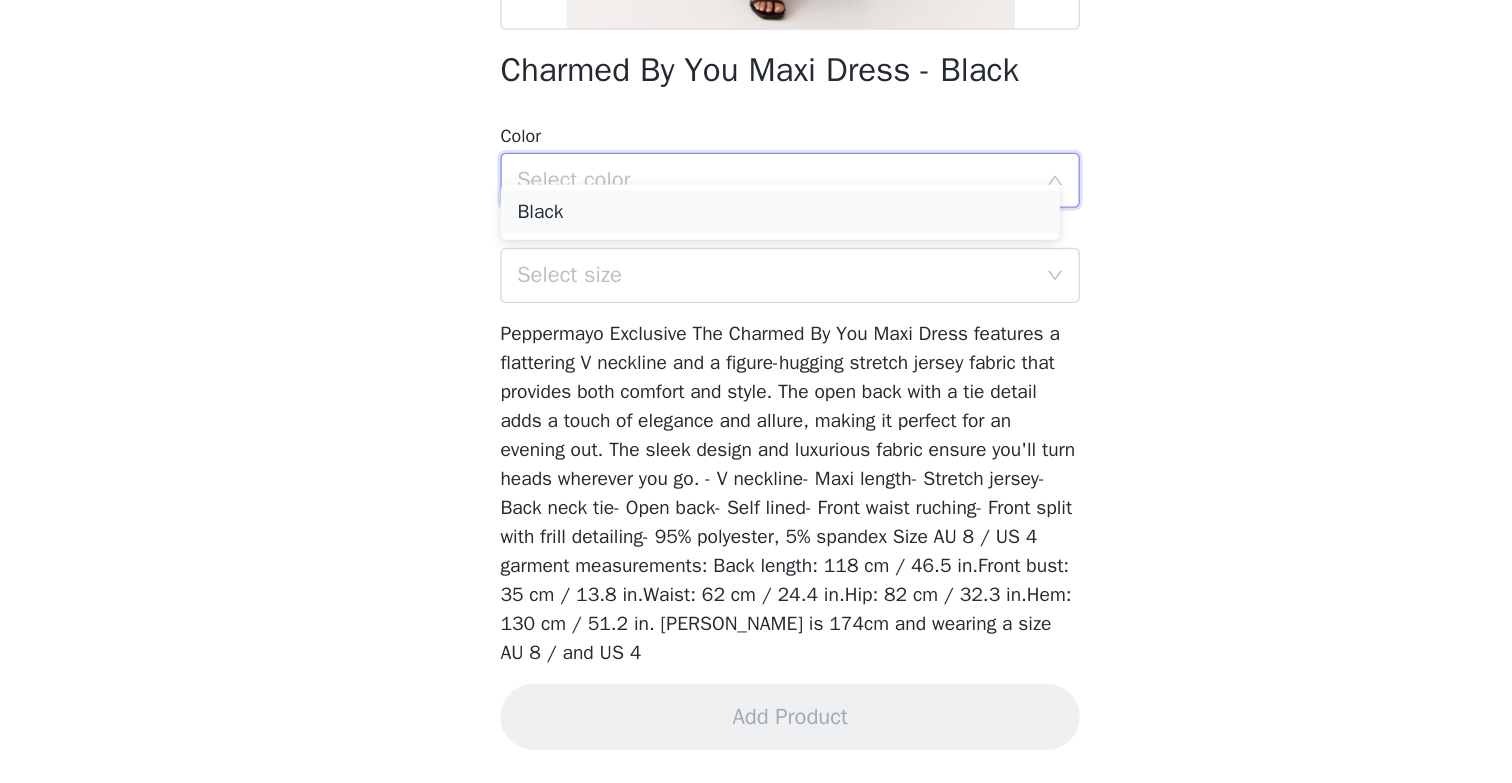 click on "Black" at bounding box center [748, 369] 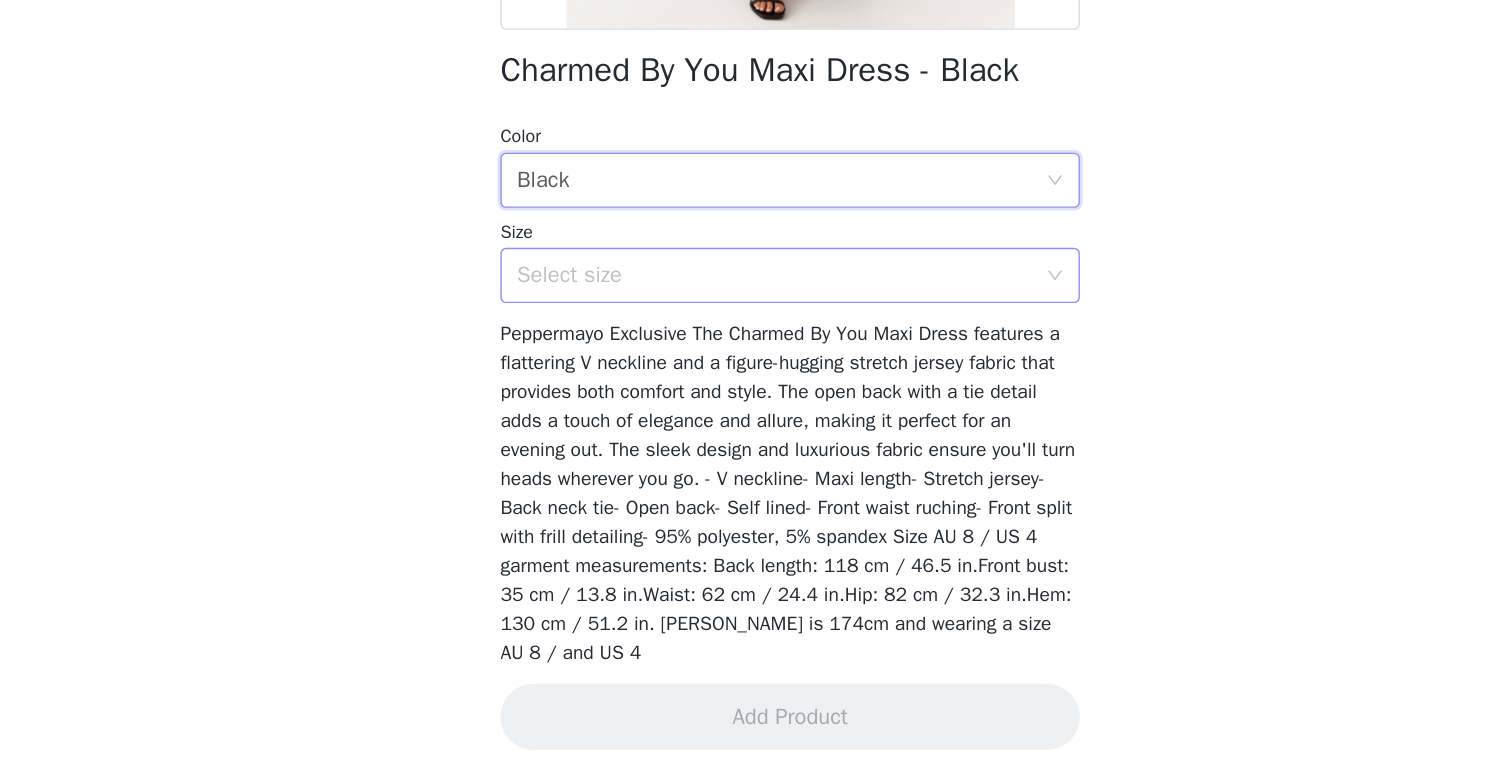 click on "Select size" at bounding box center (745, 415) 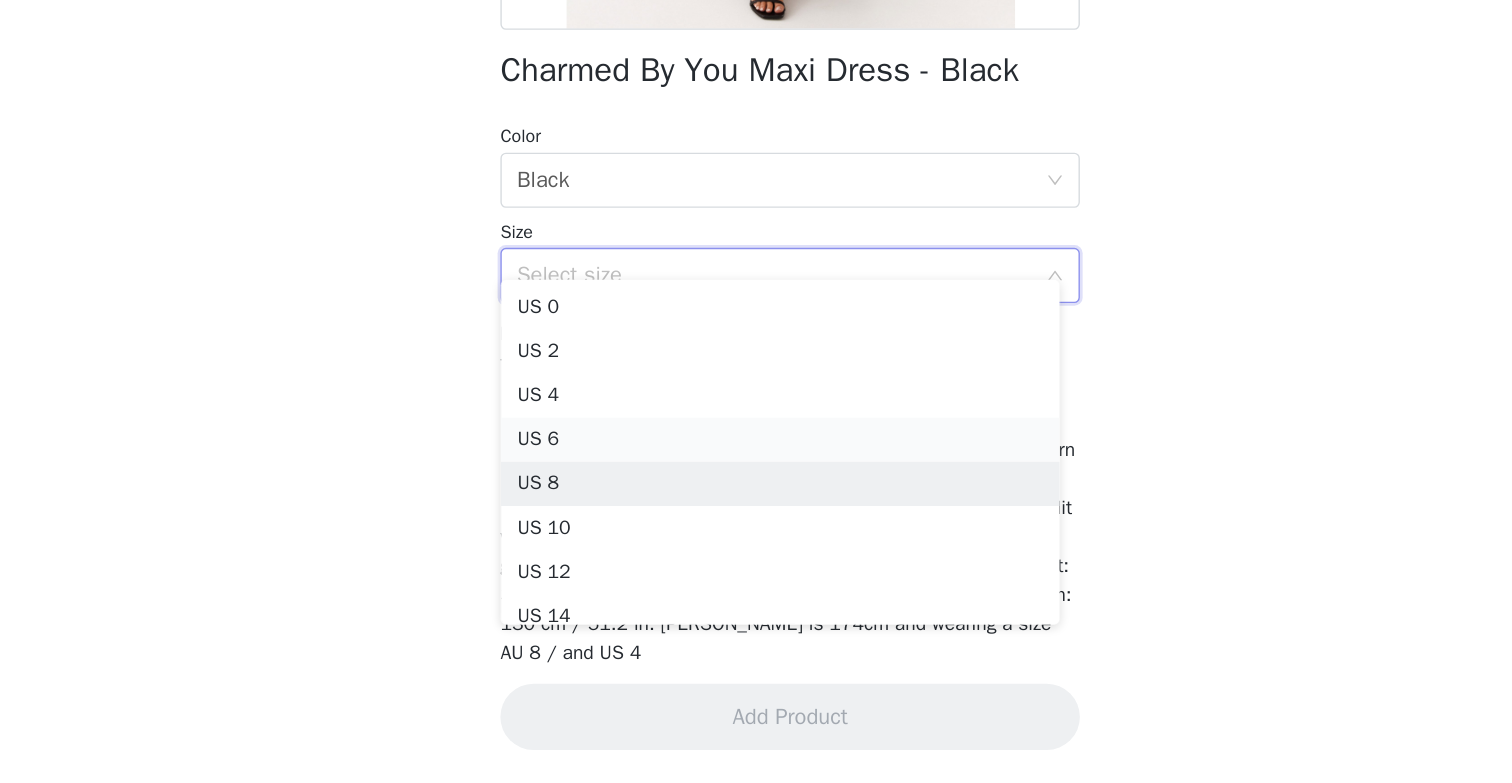 click on "US 6" at bounding box center (748, 534) 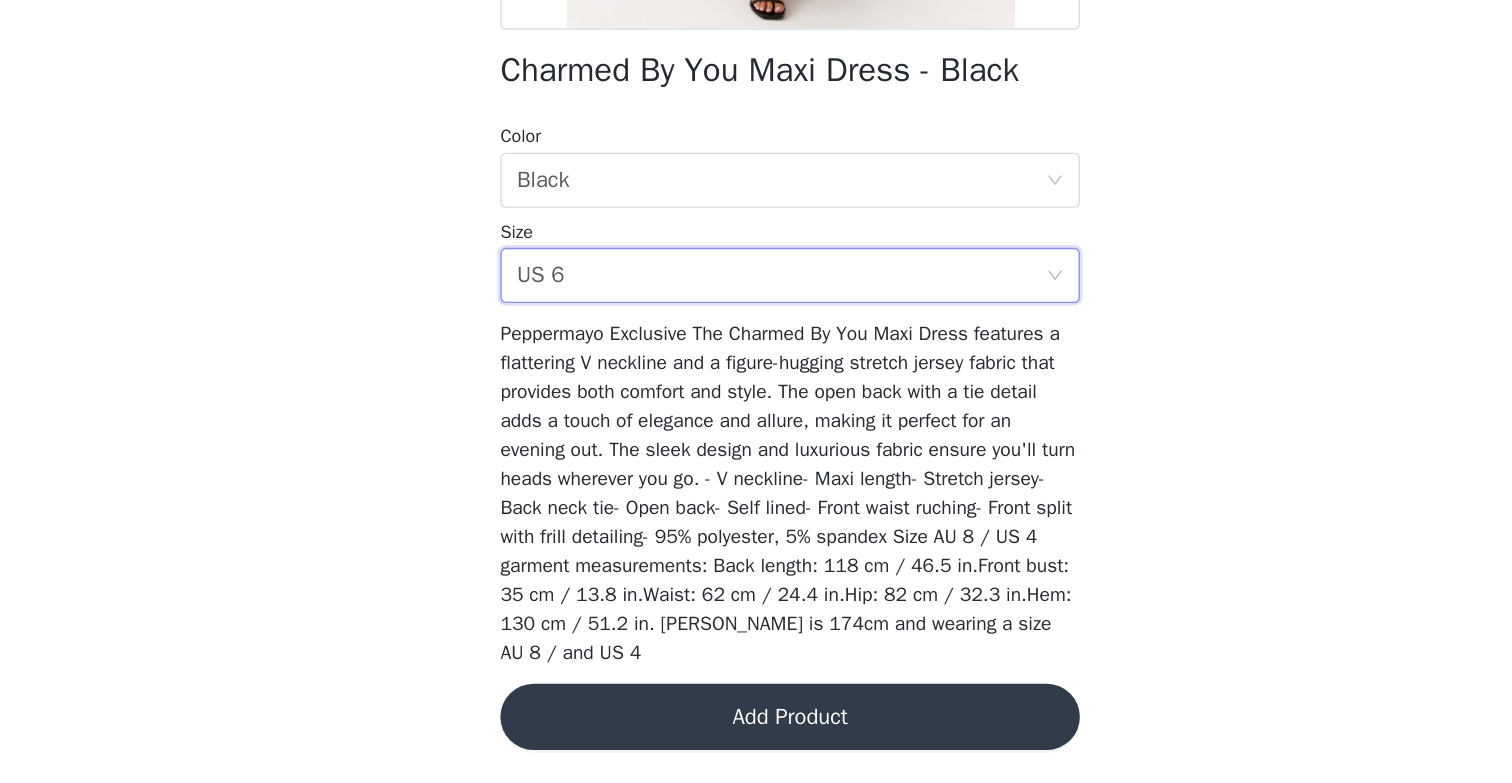 click on "Add Product" at bounding box center [756, 735] 